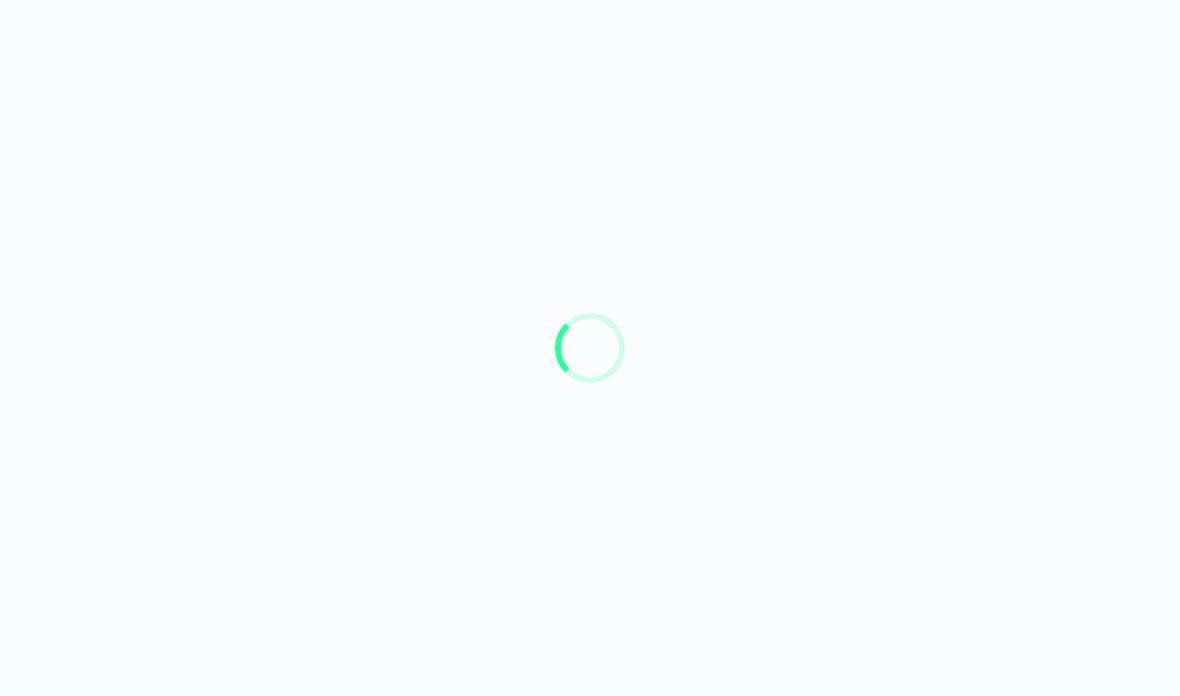 scroll, scrollTop: 0, scrollLeft: 0, axis: both 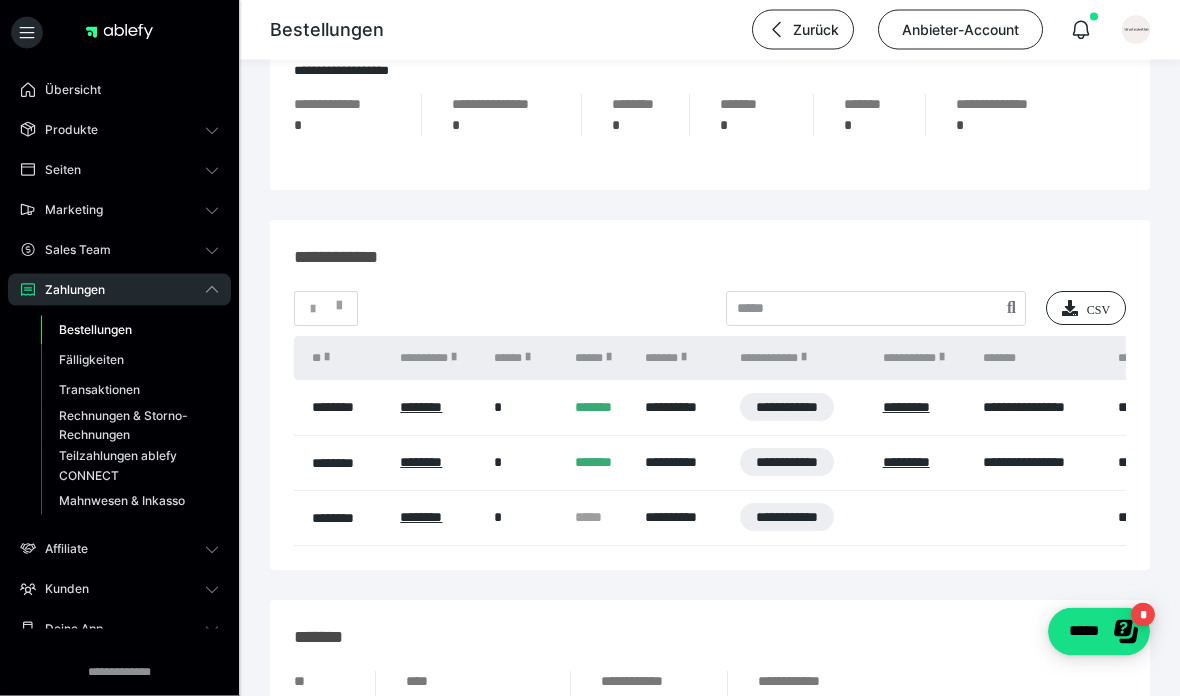 click on "Bestellungen" at bounding box center [95, 329] 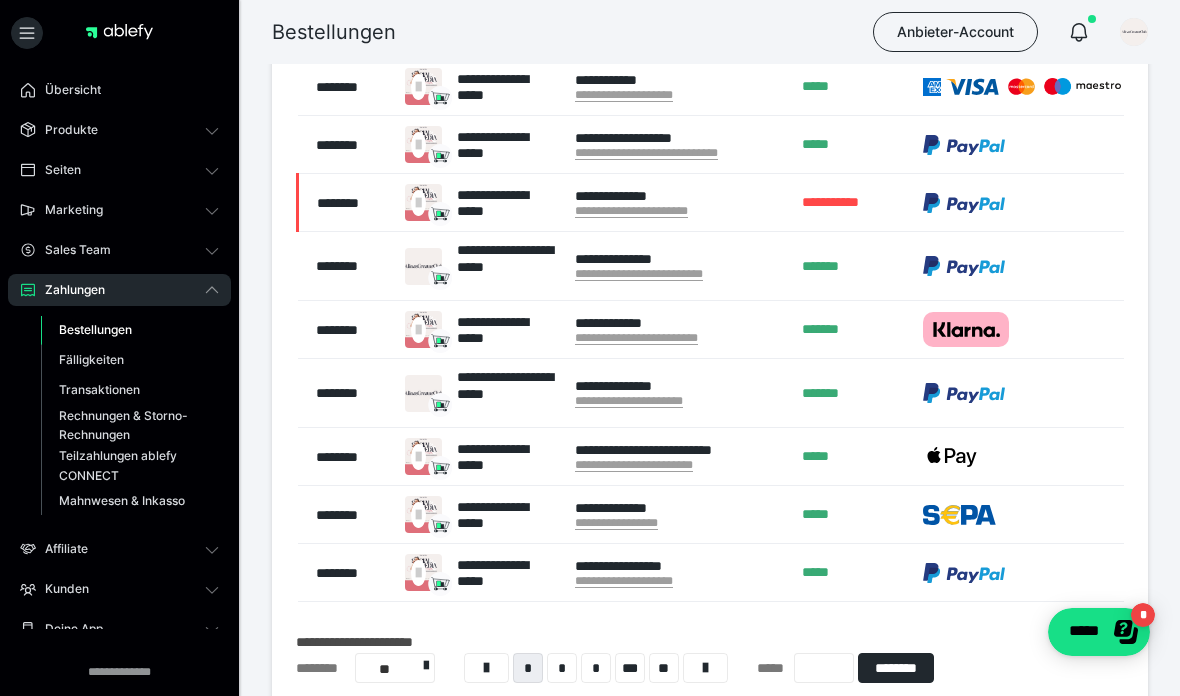 scroll, scrollTop: 614, scrollLeft: 0, axis: vertical 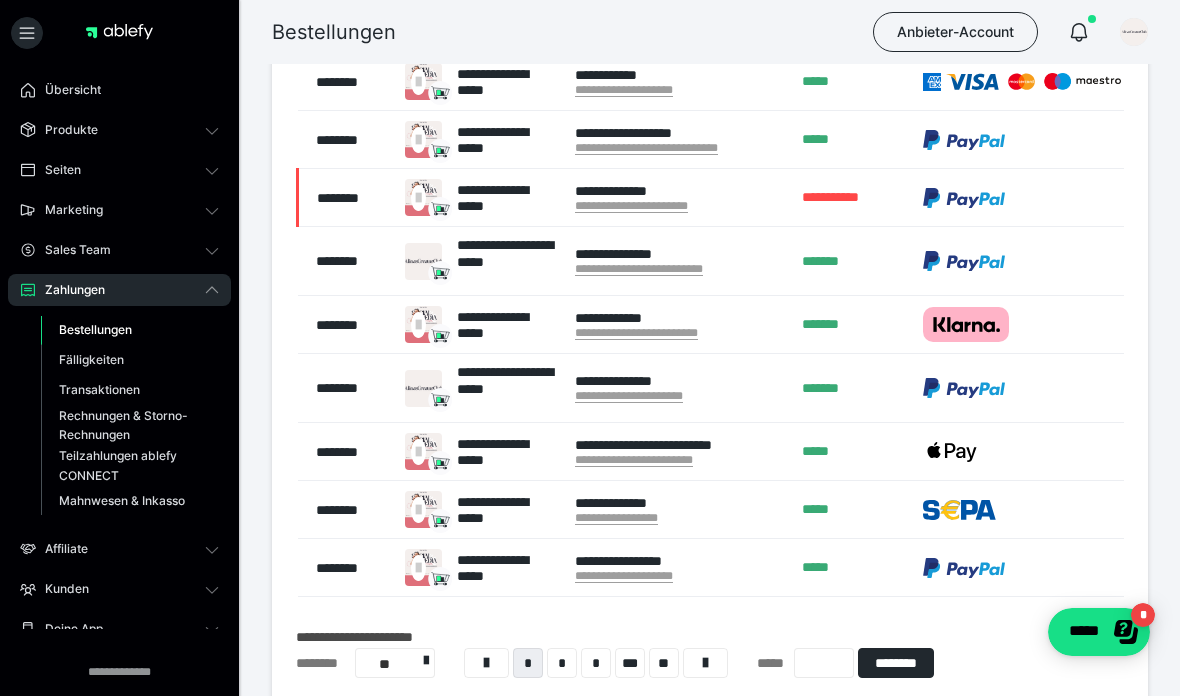 click on "*" at bounding box center [562, 663] 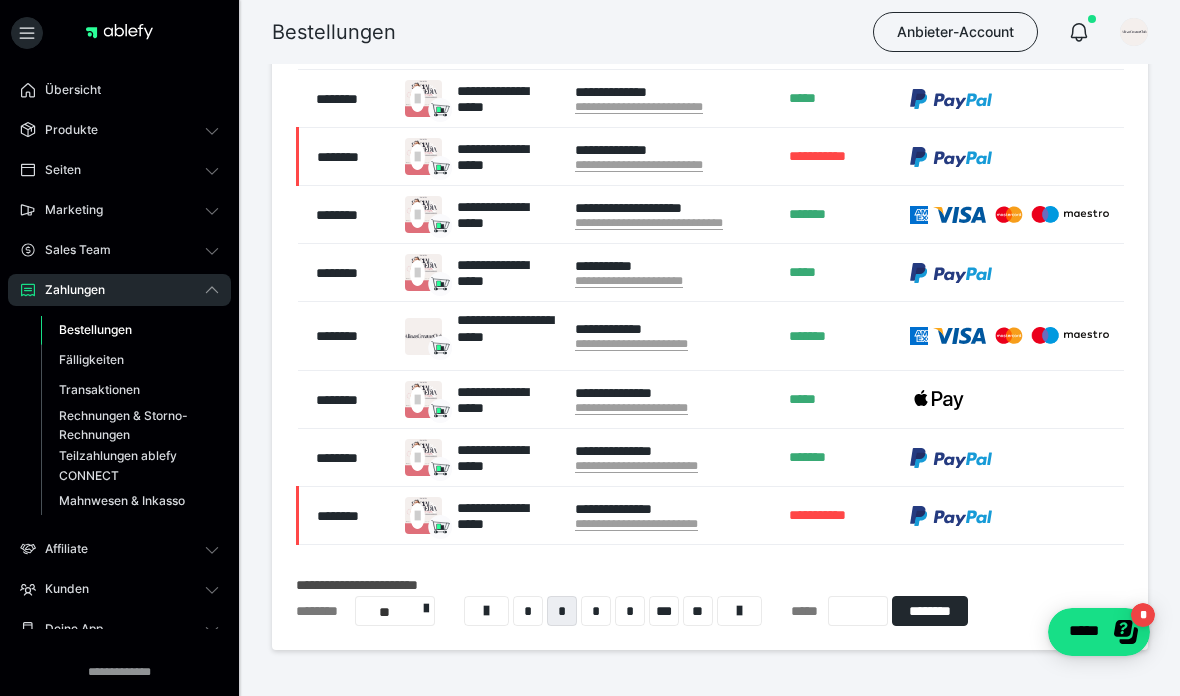 scroll, scrollTop: 632, scrollLeft: 0, axis: vertical 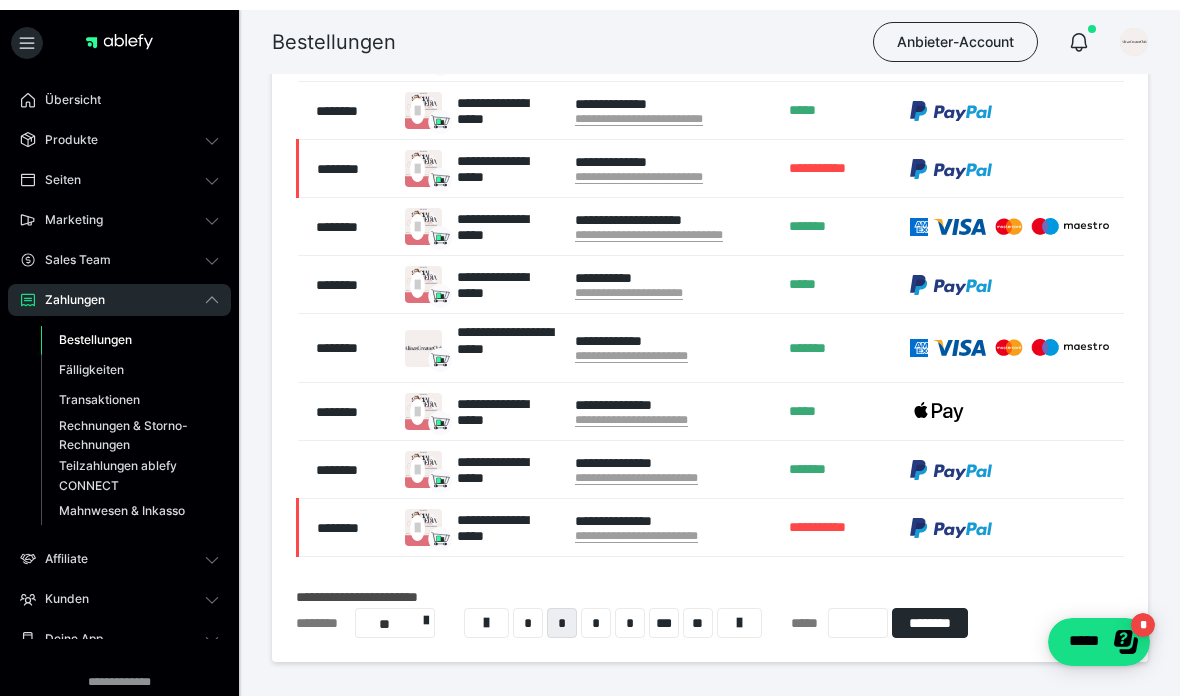 click on "*" at bounding box center [596, 613] 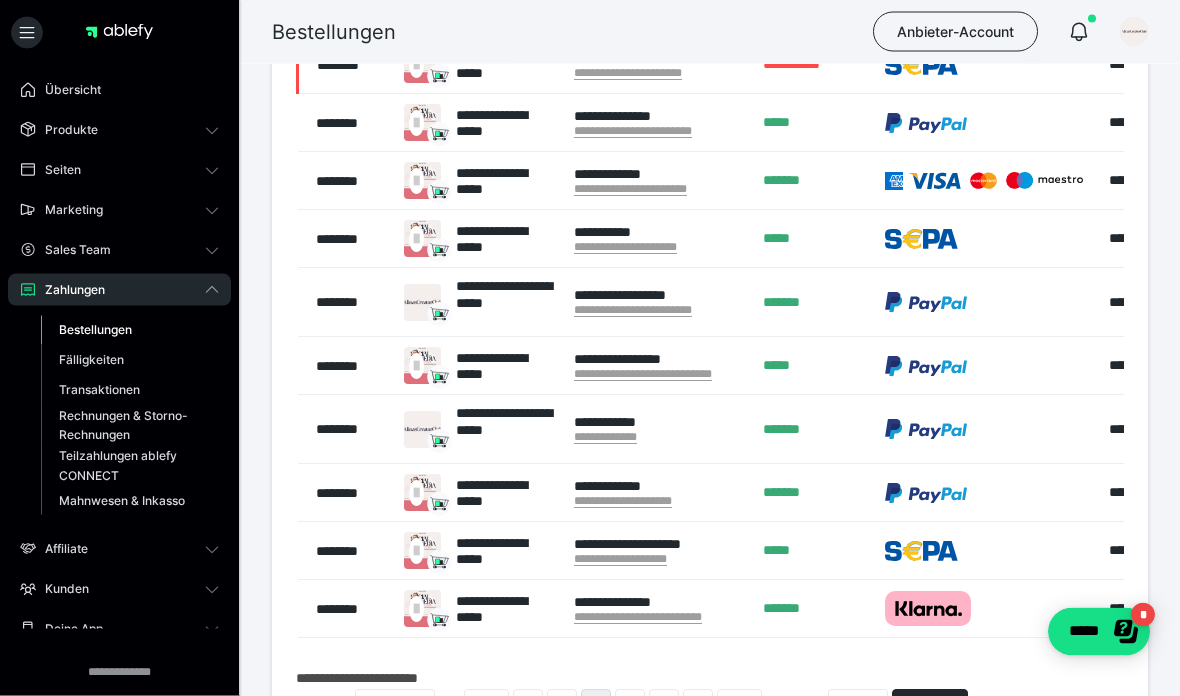 scroll, scrollTop: 553, scrollLeft: 0, axis: vertical 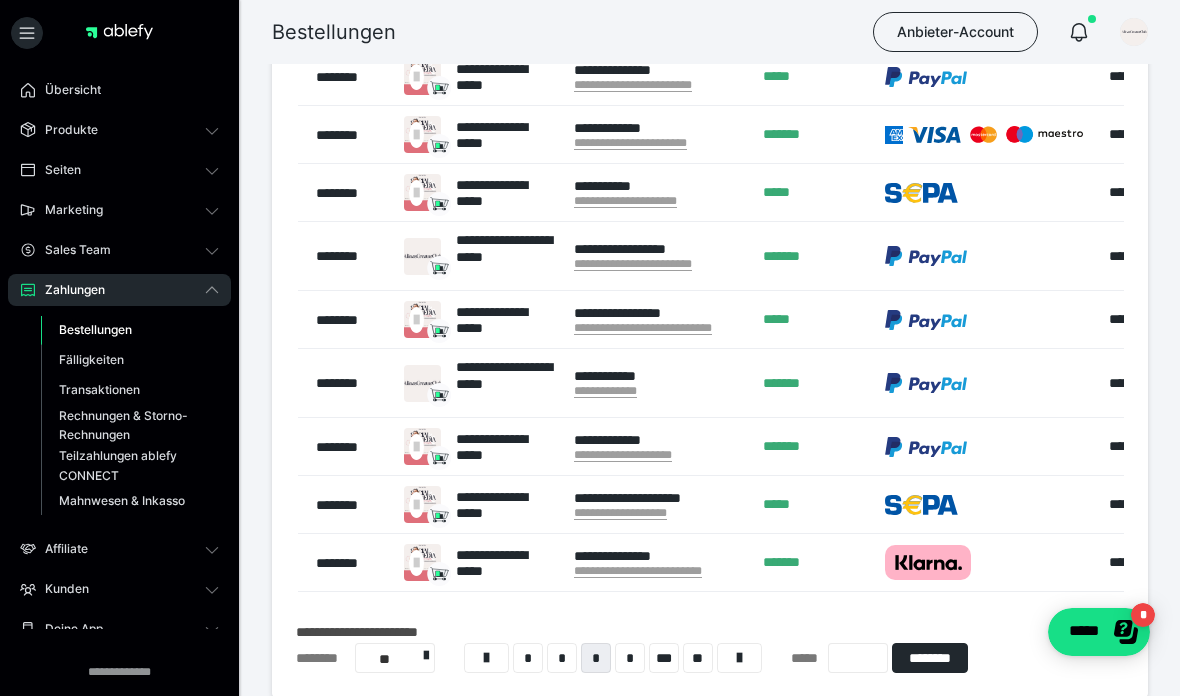 click on "*" at bounding box center (630, 658) 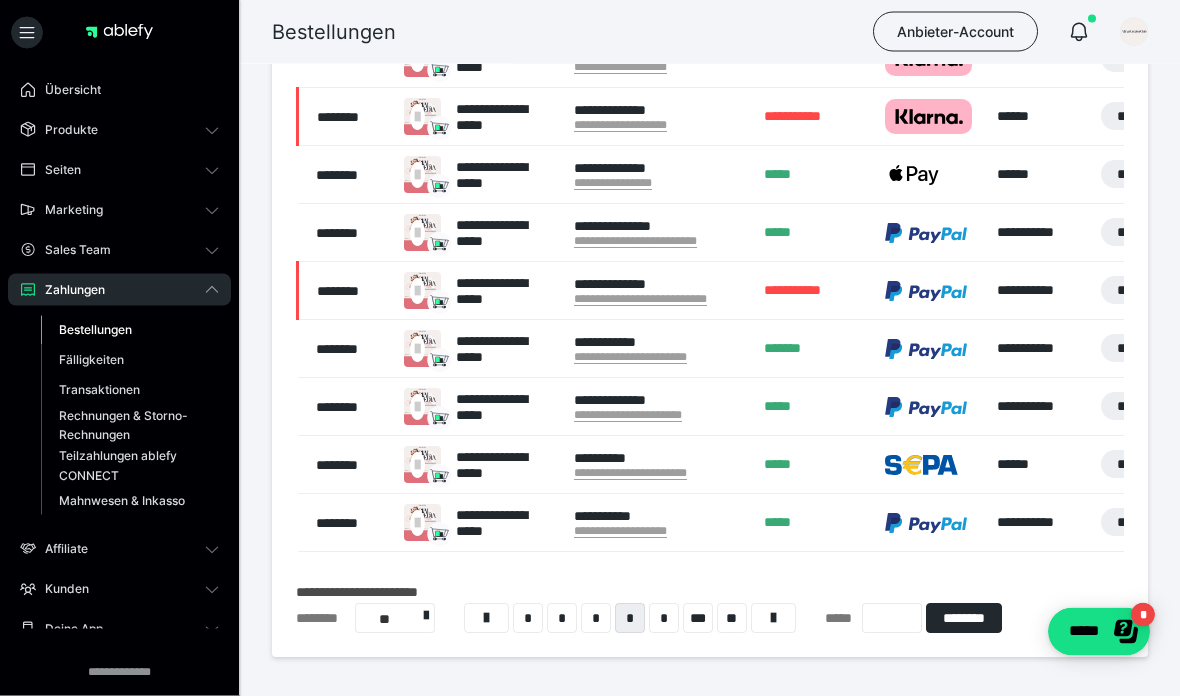 scroll, scrollTop: 616, scrollLeft: 0, axis: vertical 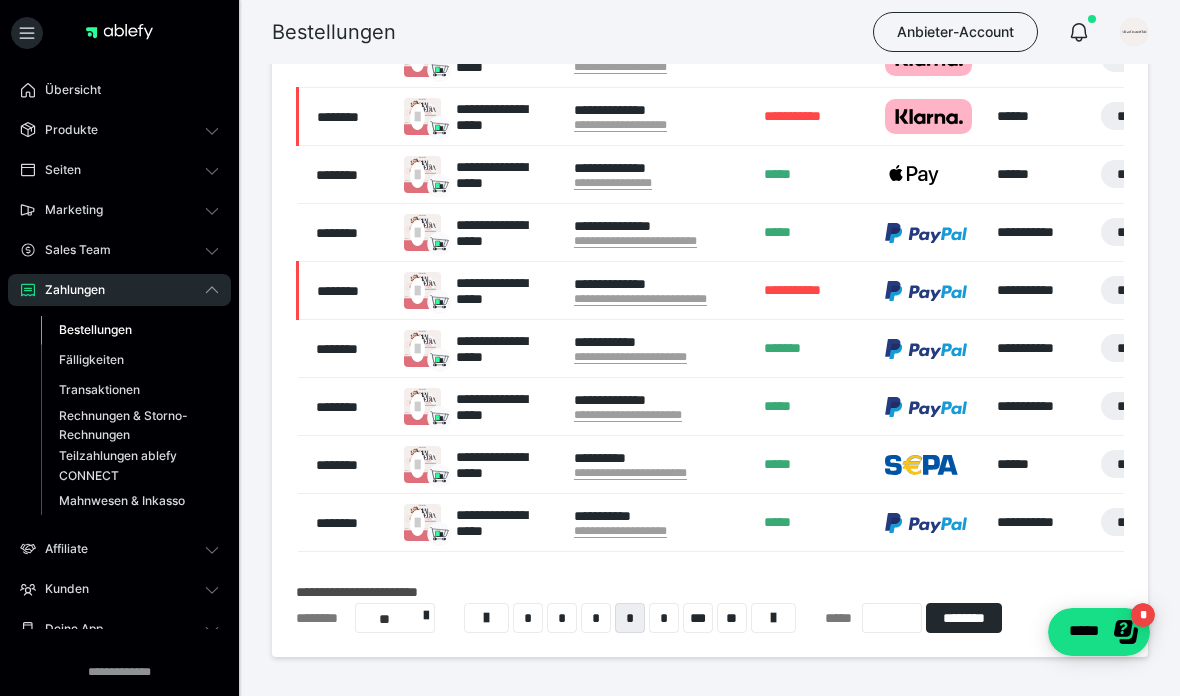 click on "*" at bounding box center (664, 618) 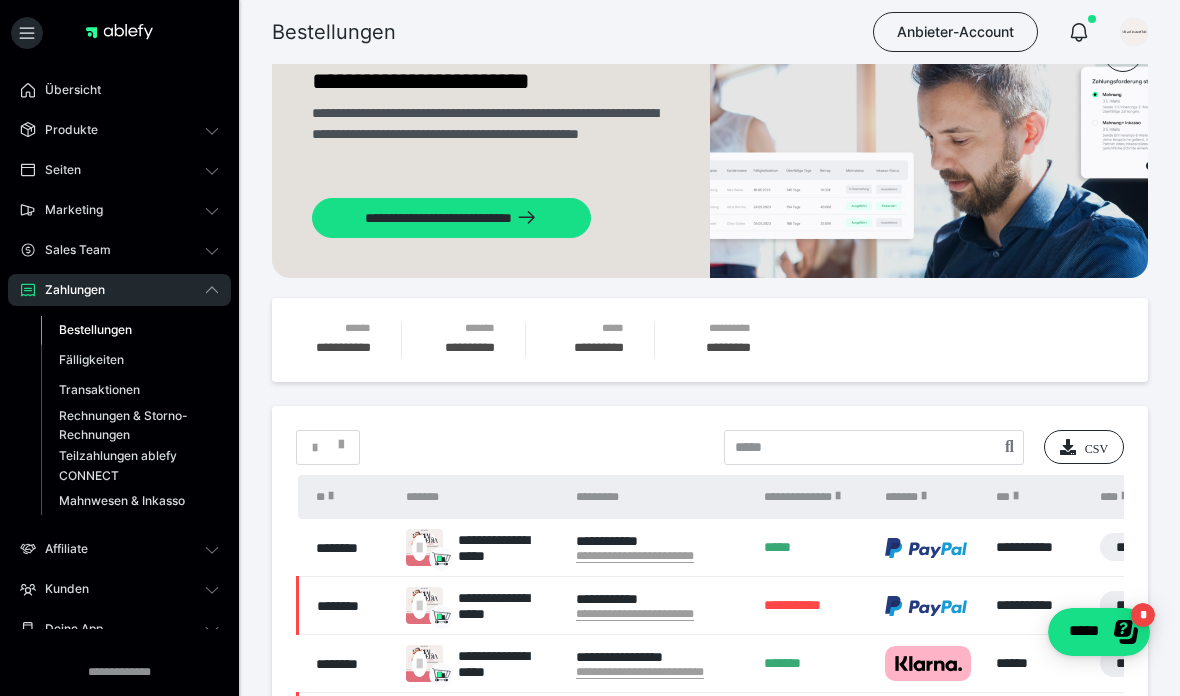 scroll, scrollTop: 66, scrollLeft: 0, axis: vertical 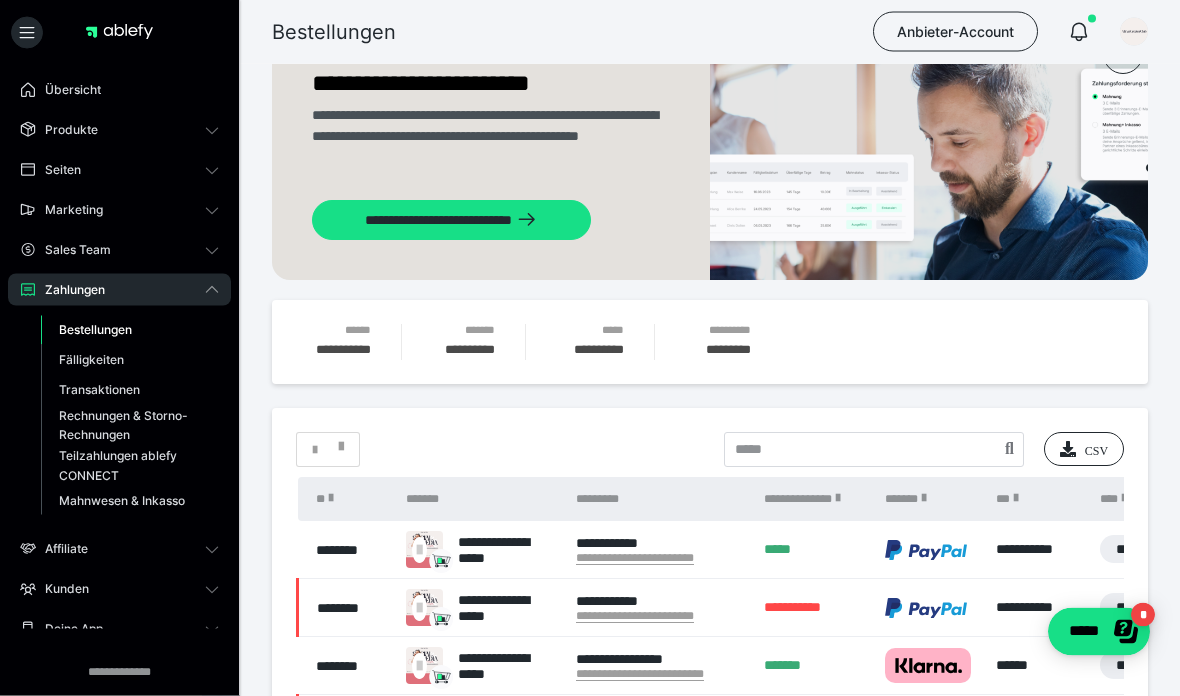 click 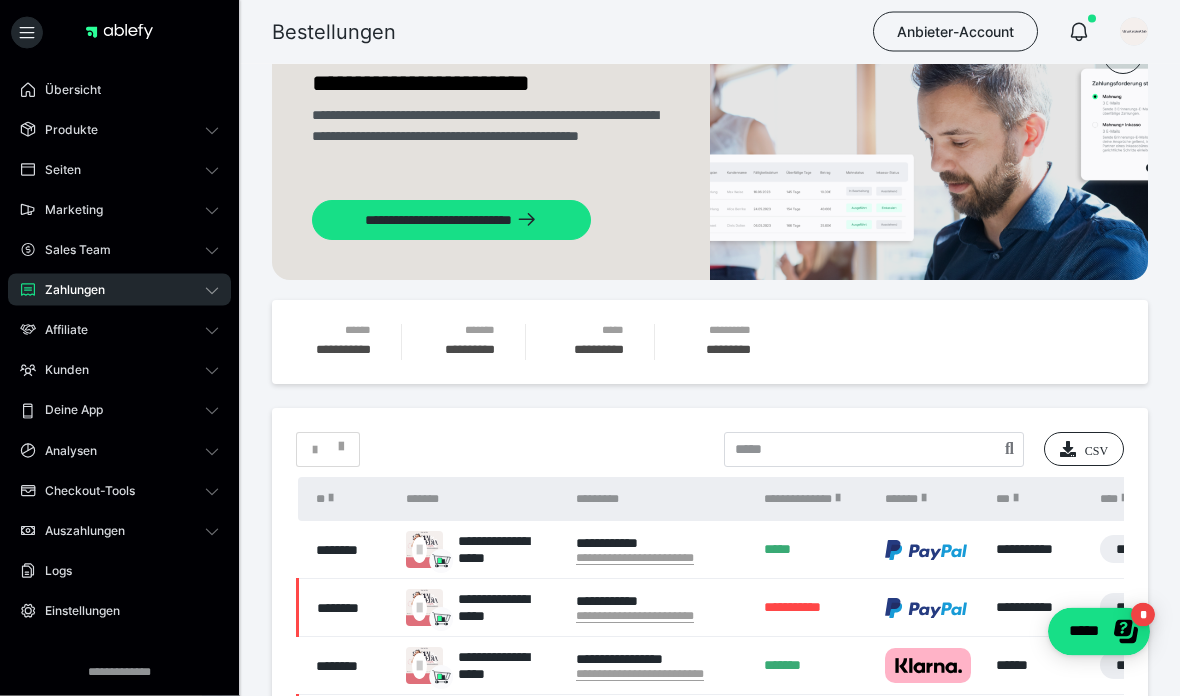 scroll, scrollTop: 67, scrollLeft: 0, axis: vertical 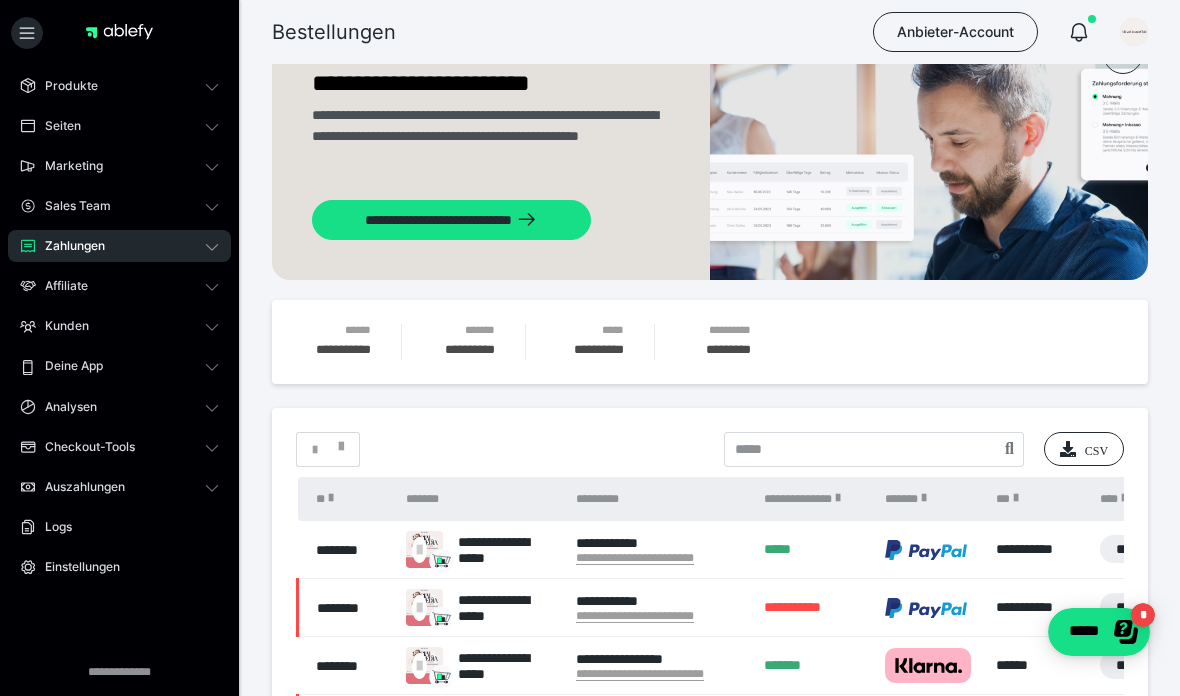 click on "Logs" at bounding box center (119, 527) 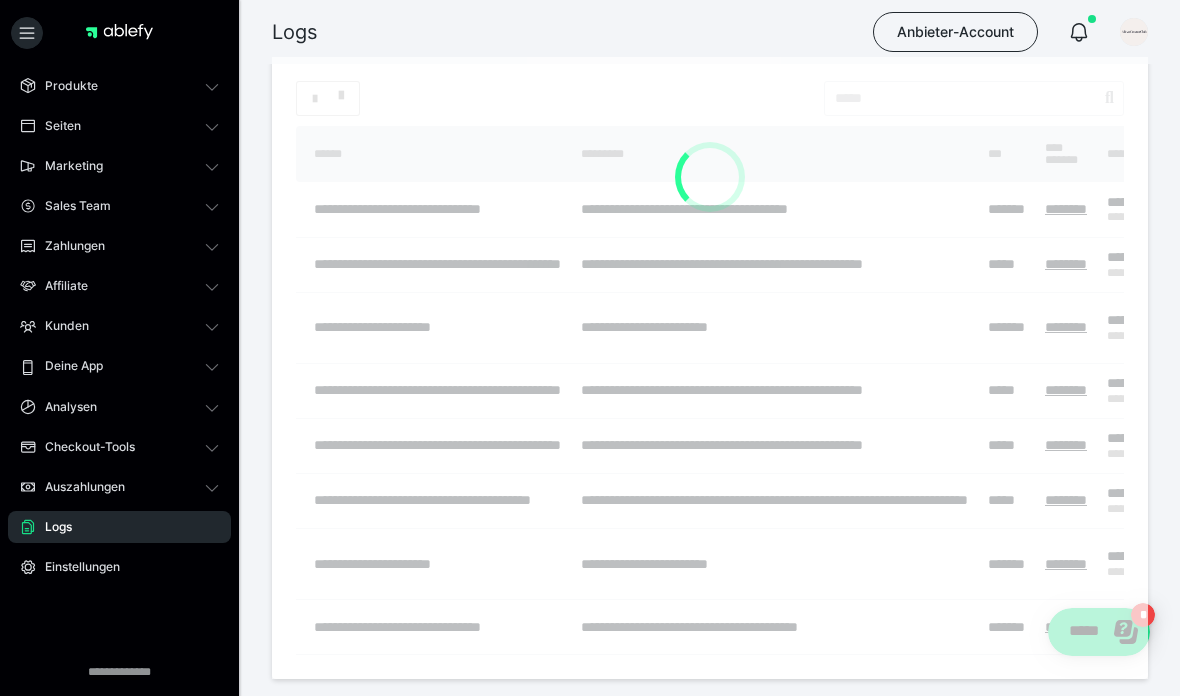 scroll, scrollTop: 0, scrollLeft: 0, axis: both 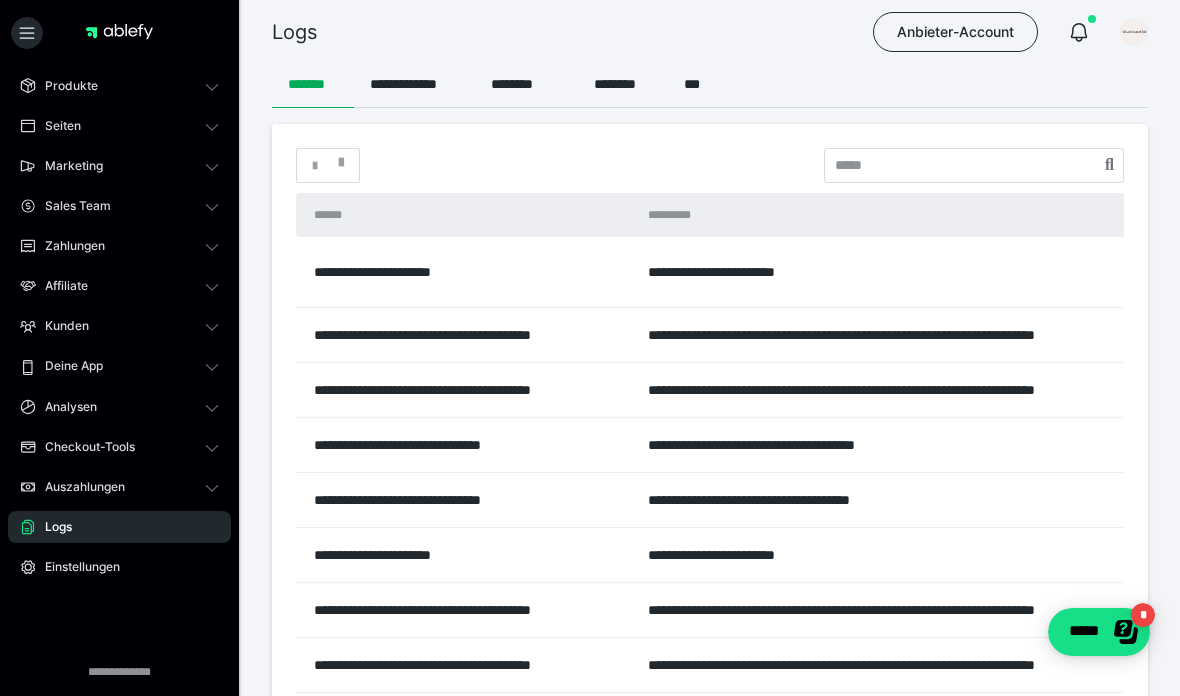click on "**********" at bounding box center [119, 662] 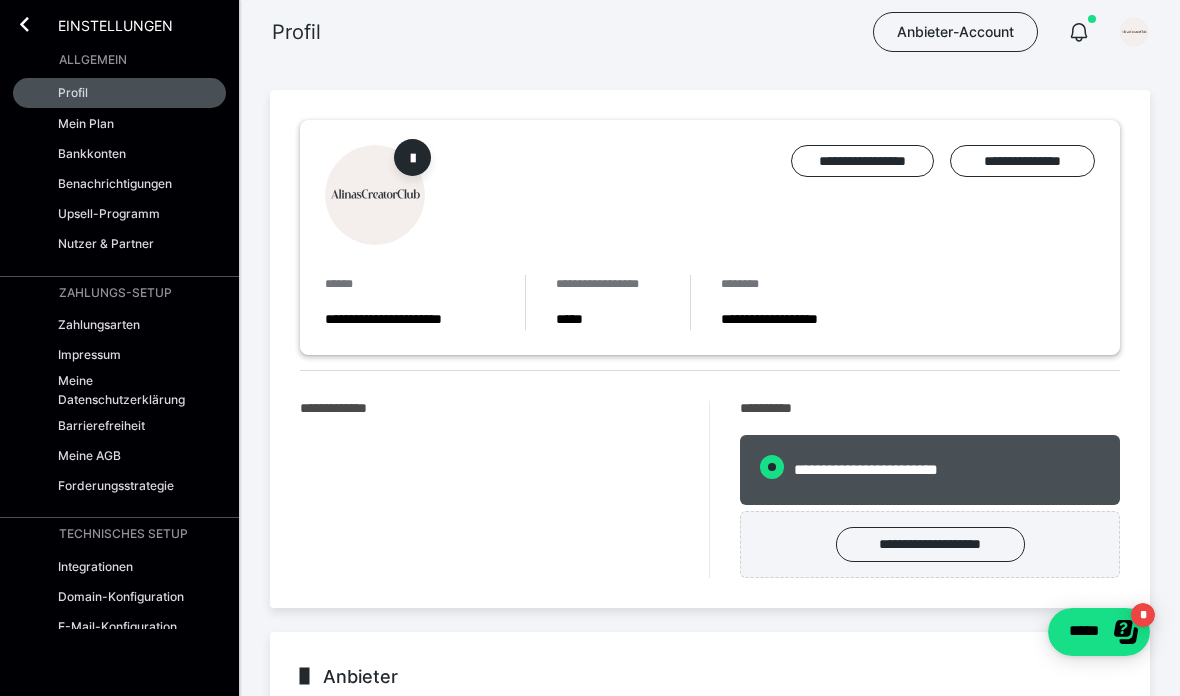 radio on "****" 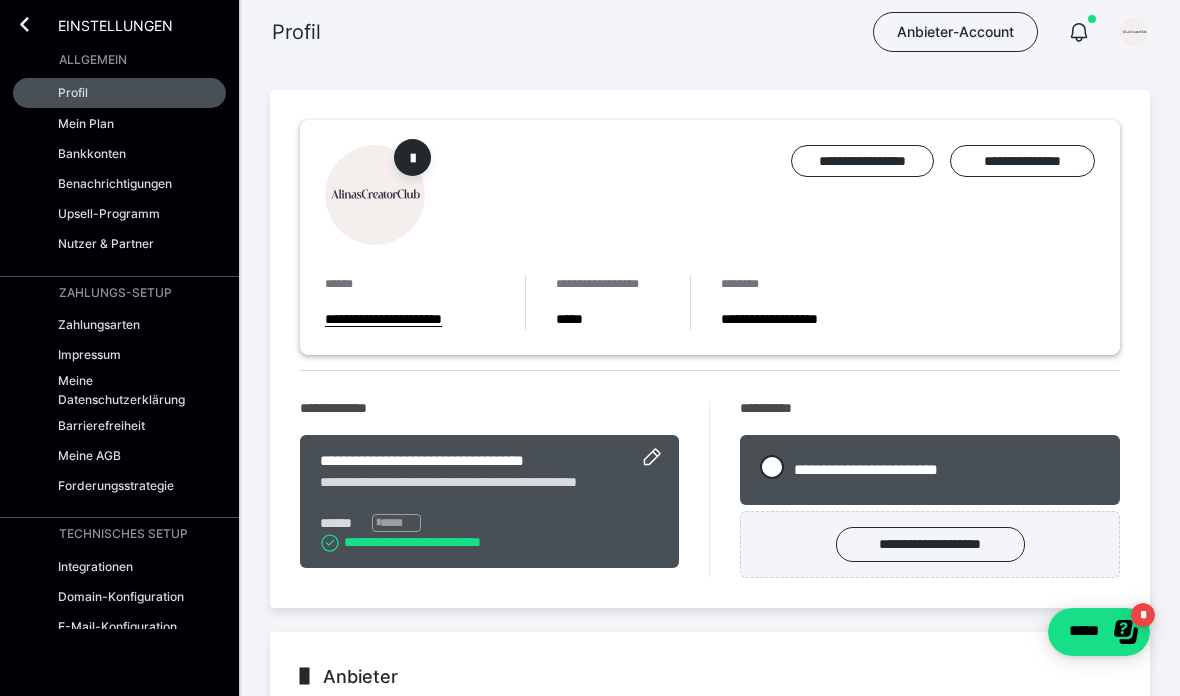 click on "Nutzer & Partner" at bounding box center (106, 243) 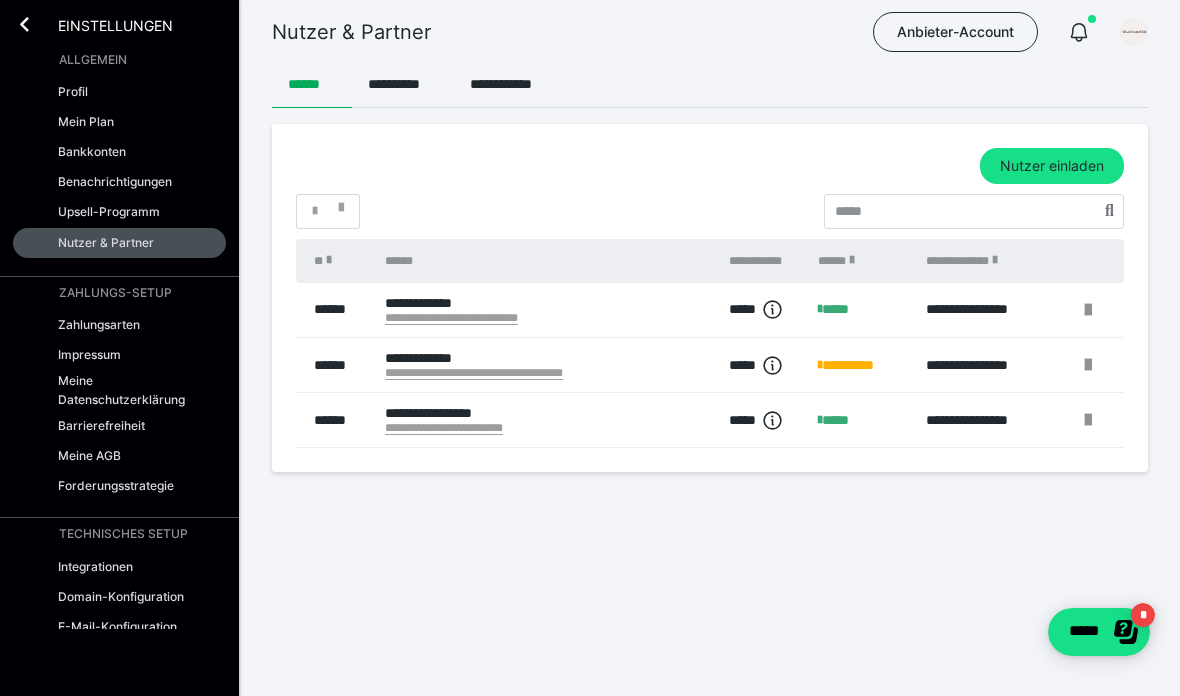 click on "**********" at bounding box center [511, 84] 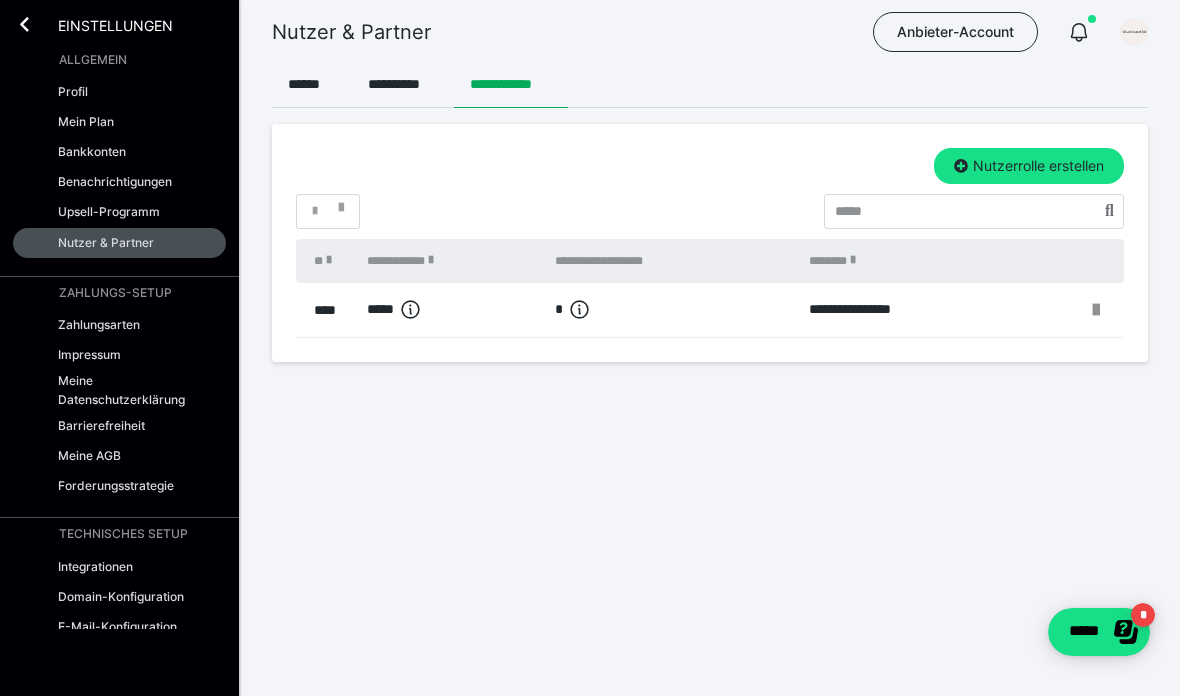 click on "Nutzerrolle erstellen" at bounding box center (1029, 166) 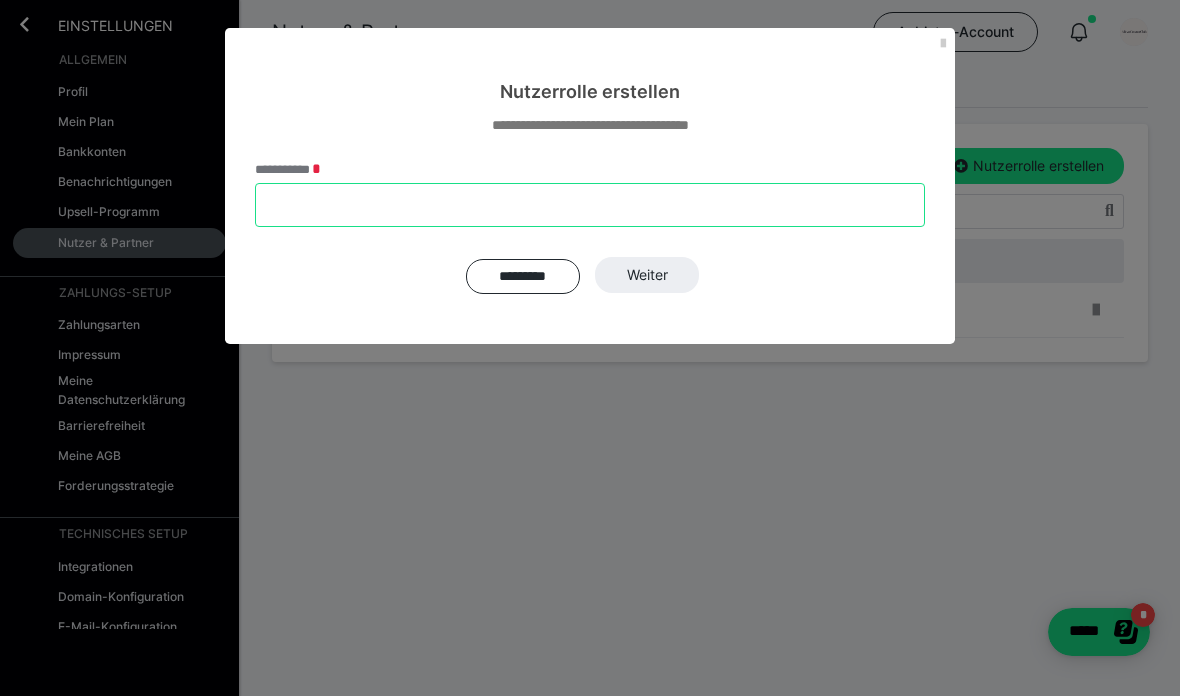 click on "**********" at bounding box center [590, 205] 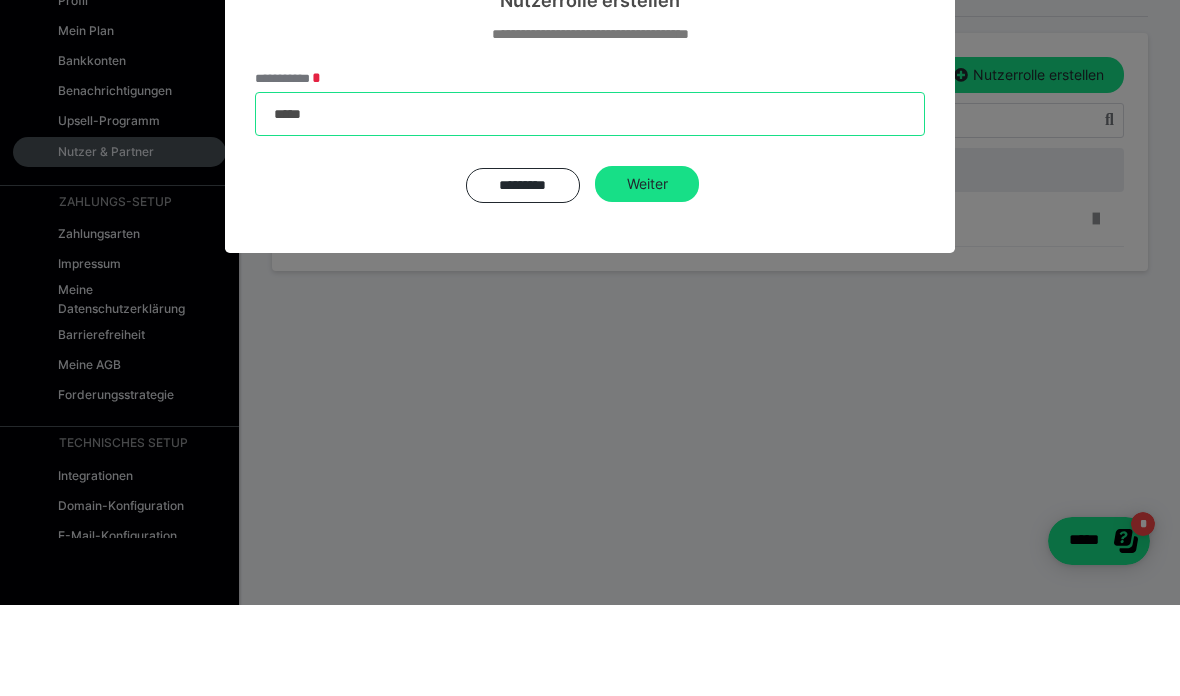 type on "******" 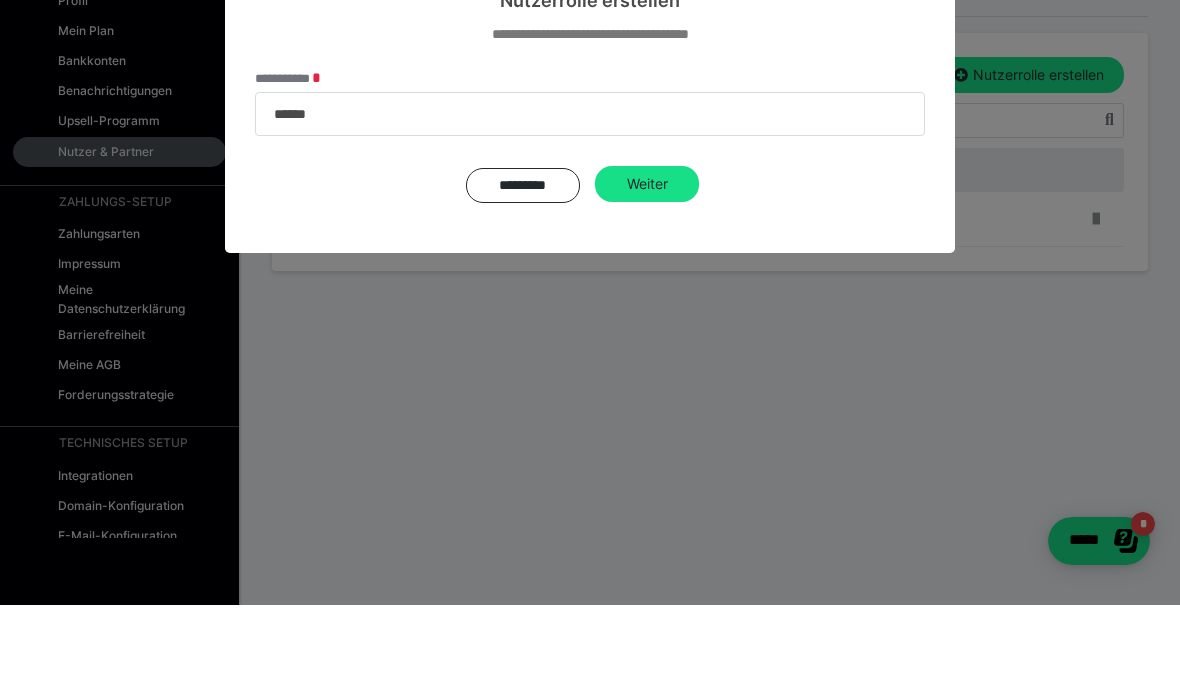 click on "Weiter" at bounding box center (647, 275) 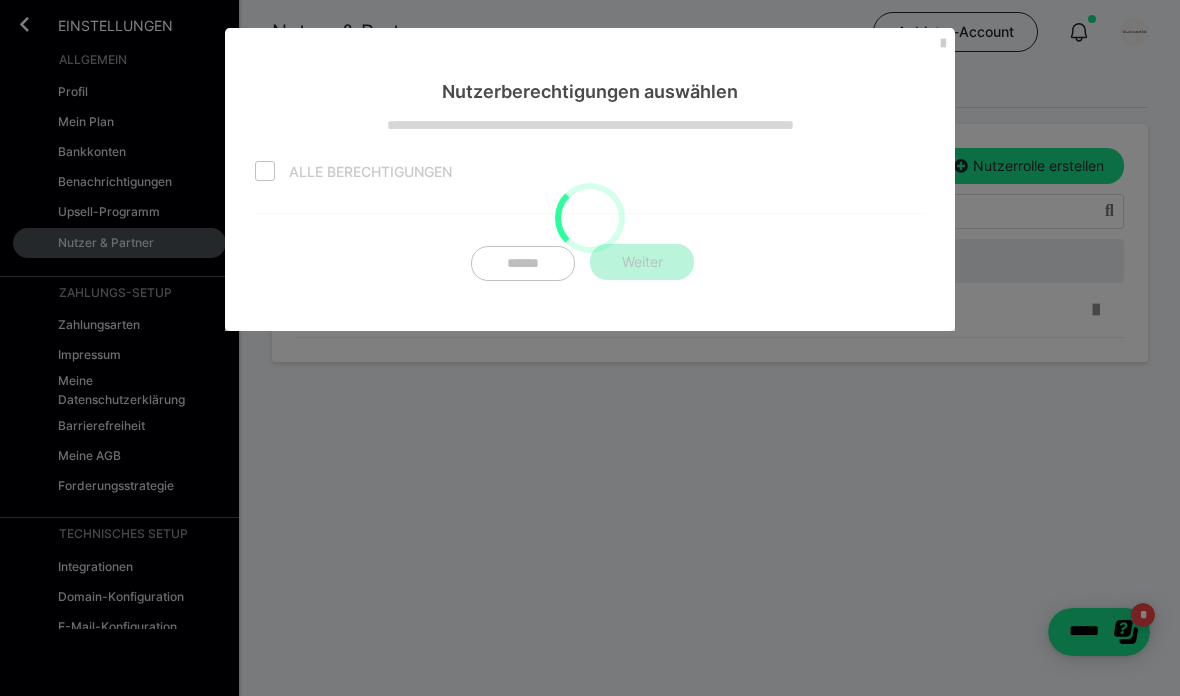 checkbox on "false" 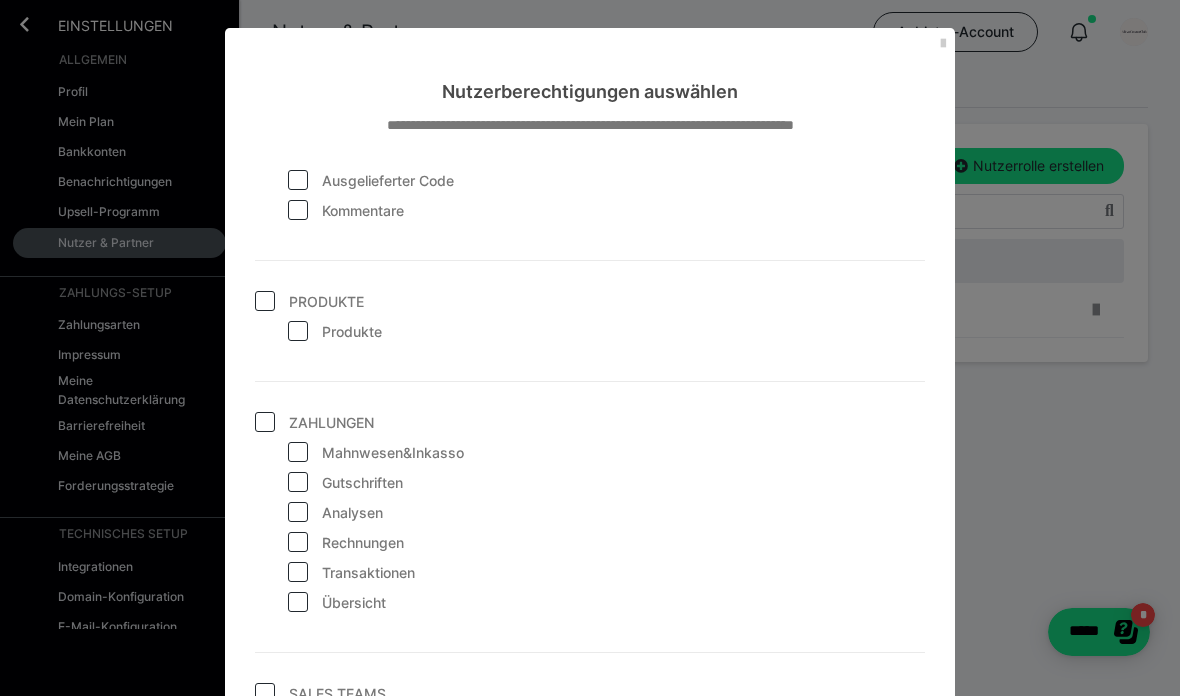 scroll, scrollTop: 369, scrollLeft: 0, axis: vertical 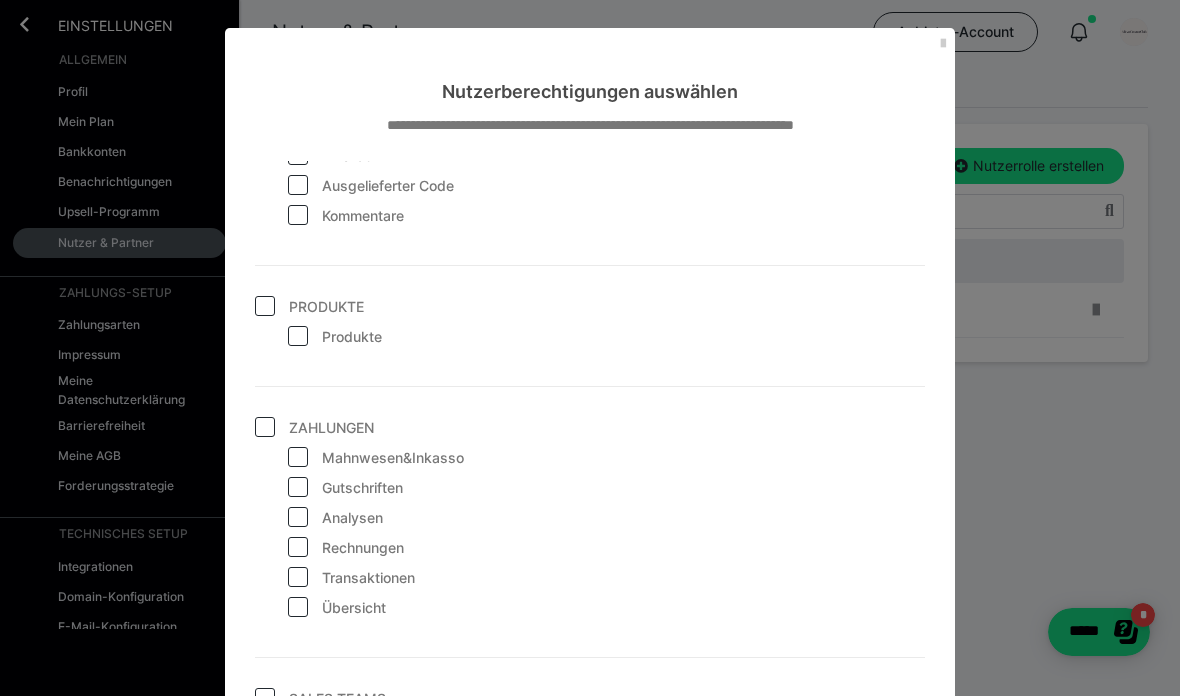 click at bounding box center [298, 607] 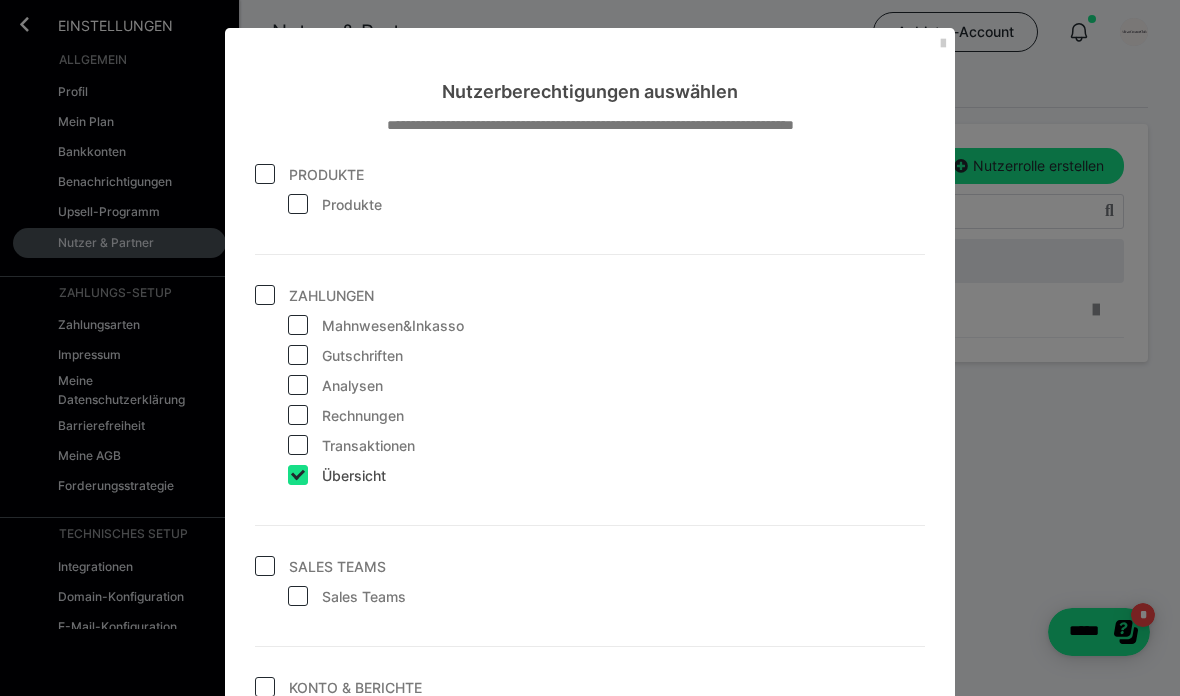 scroll, scrollTop: 500, scrollLeft: 0, axis: vertical 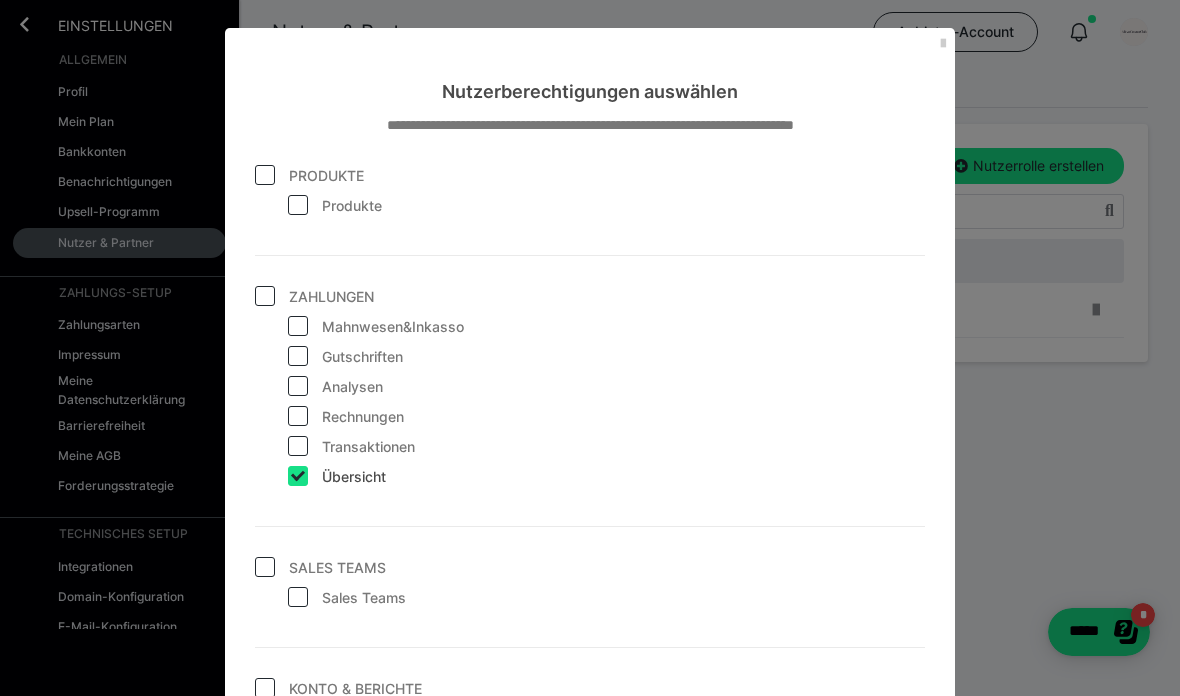 click at bounding box center [298, 476] 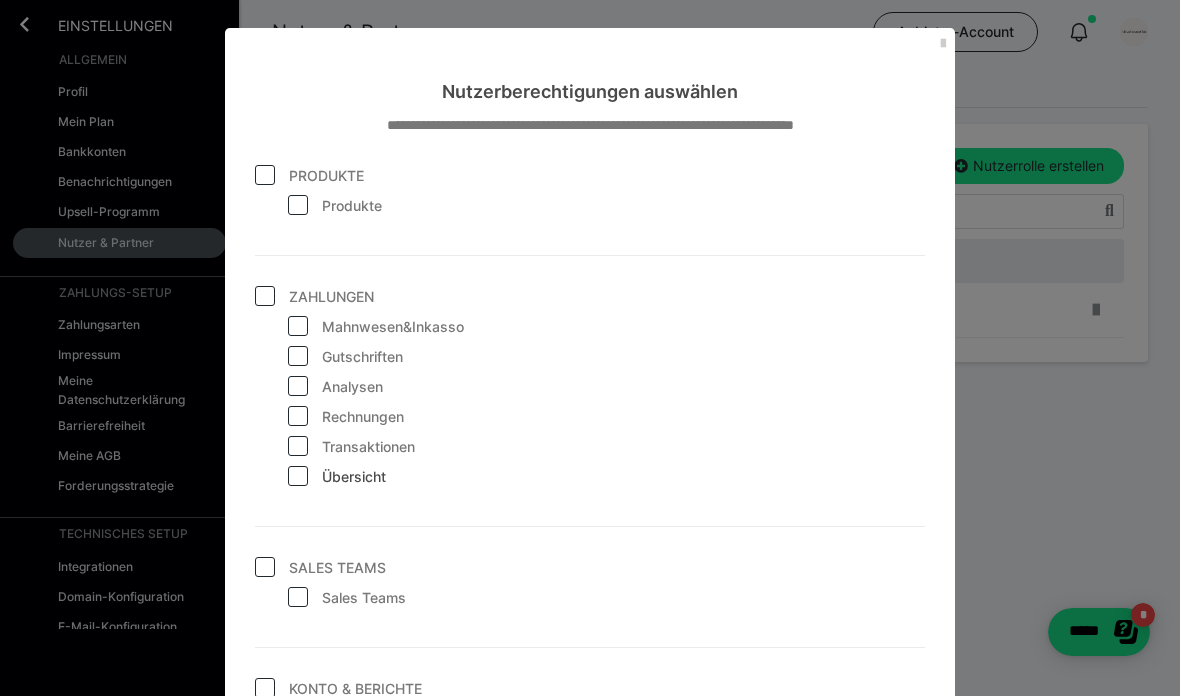 checkbox on "false" 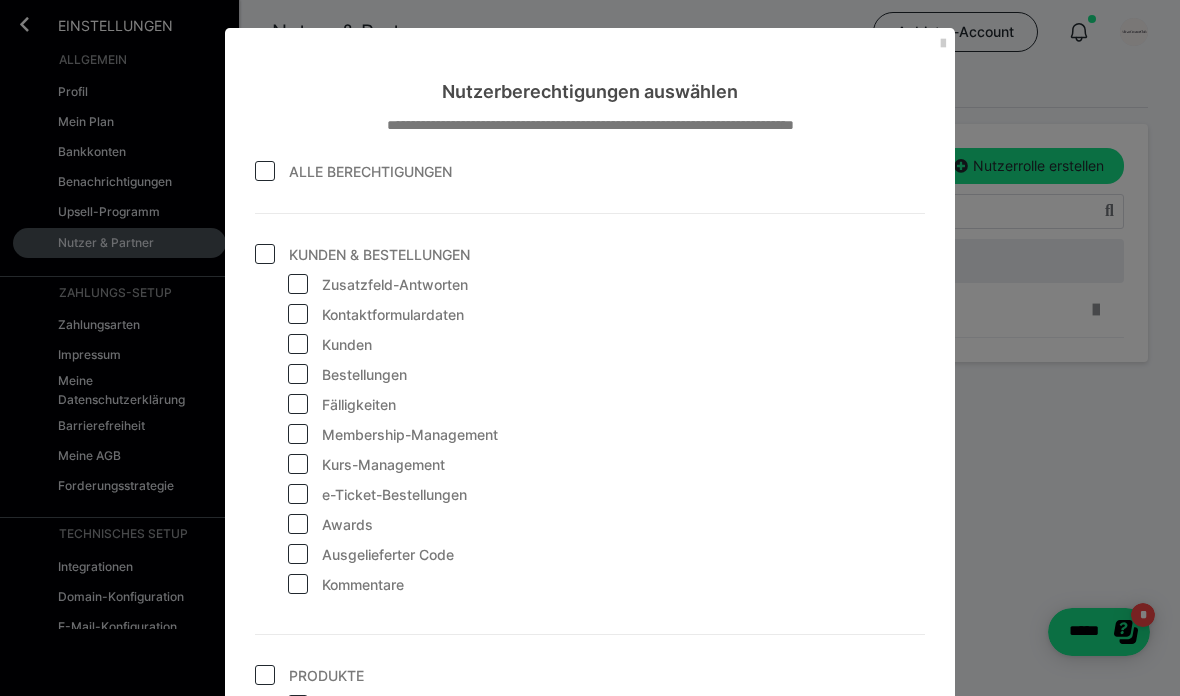 scroll, scrollTop: 0, scrollLeft: 0, axis: both 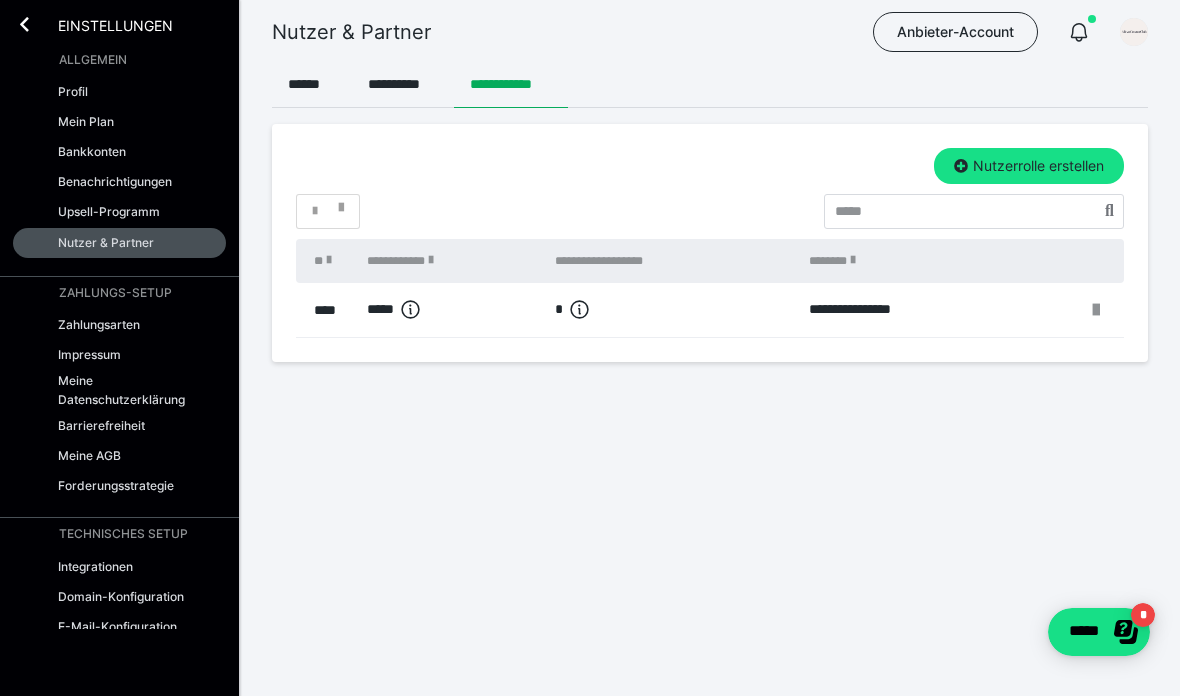 click on "Nutzerrolle erstellen" at bounding box center [1029, 166] 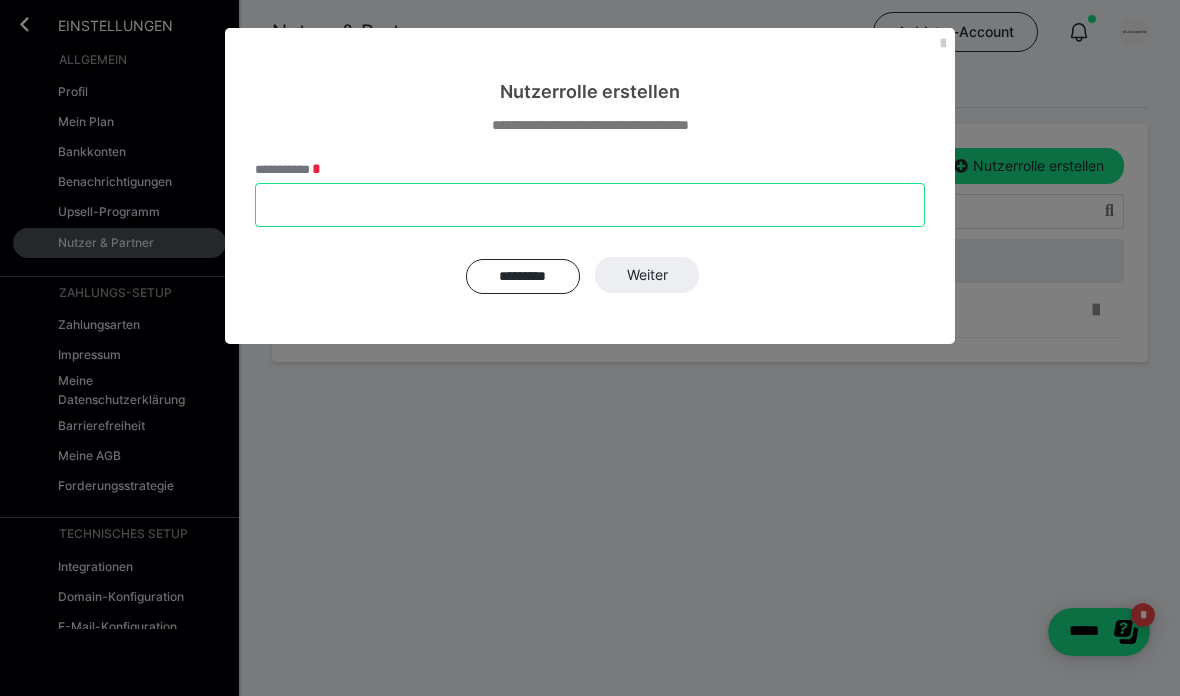 click on "**********" at bounding box center (590, 205) 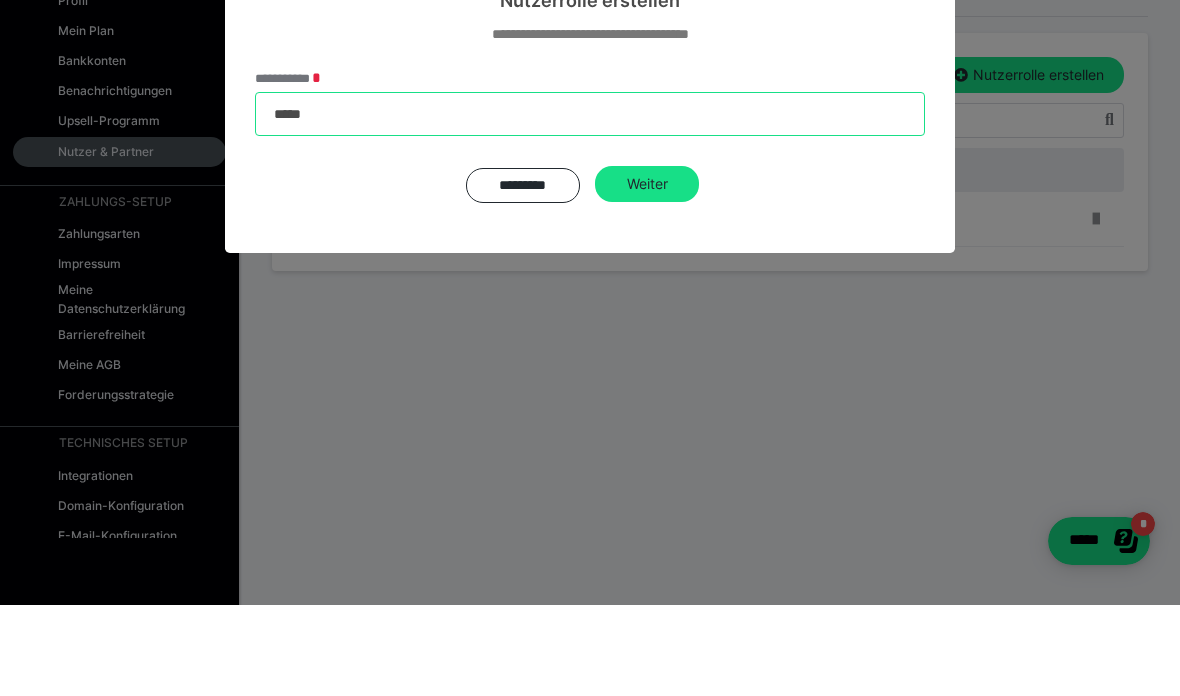 type on "******" 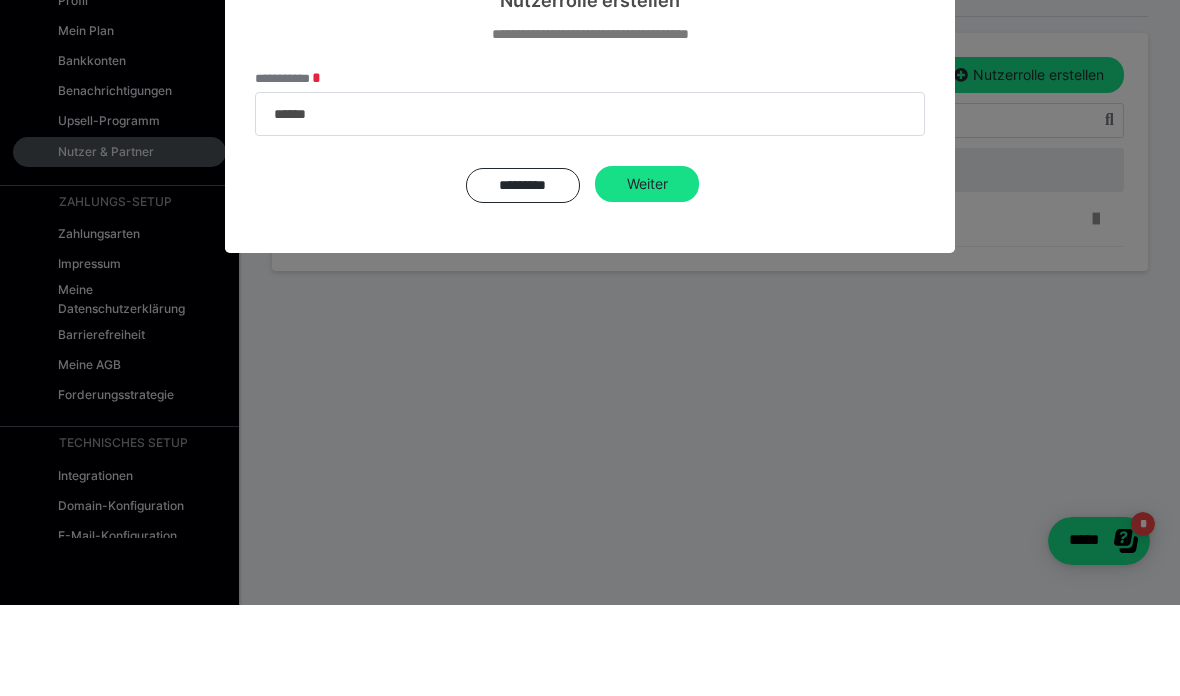 click on "Weiter" at bounding box center (647, 275) 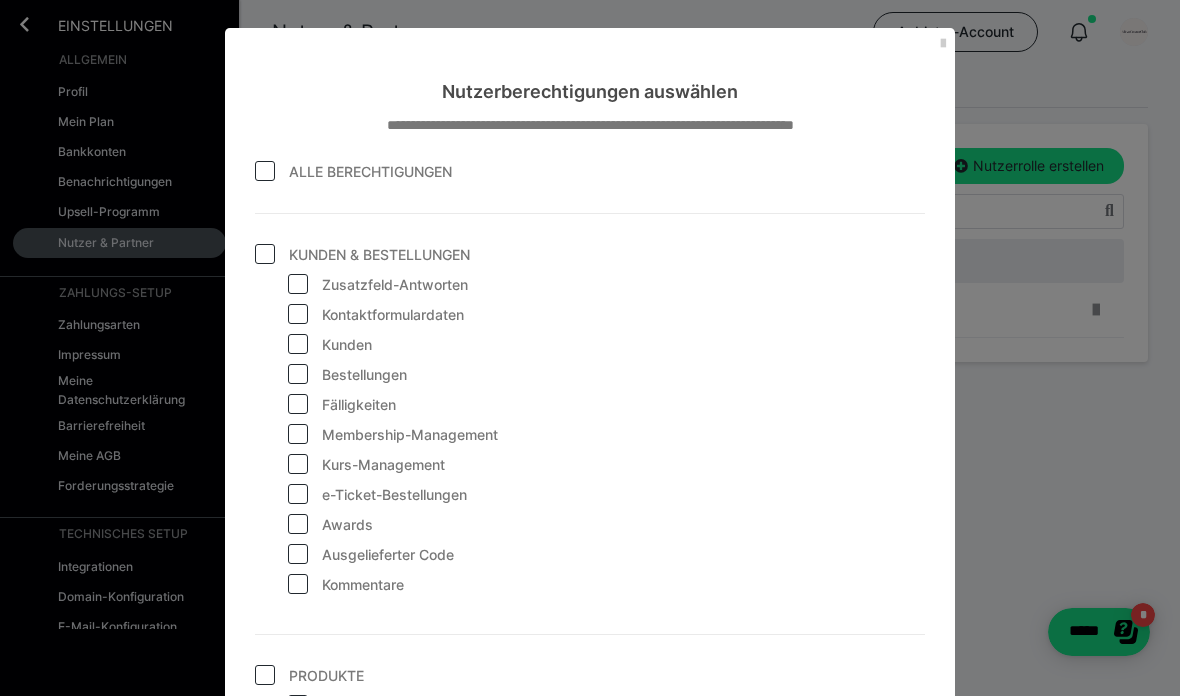 click at bounding box center [298, 344] 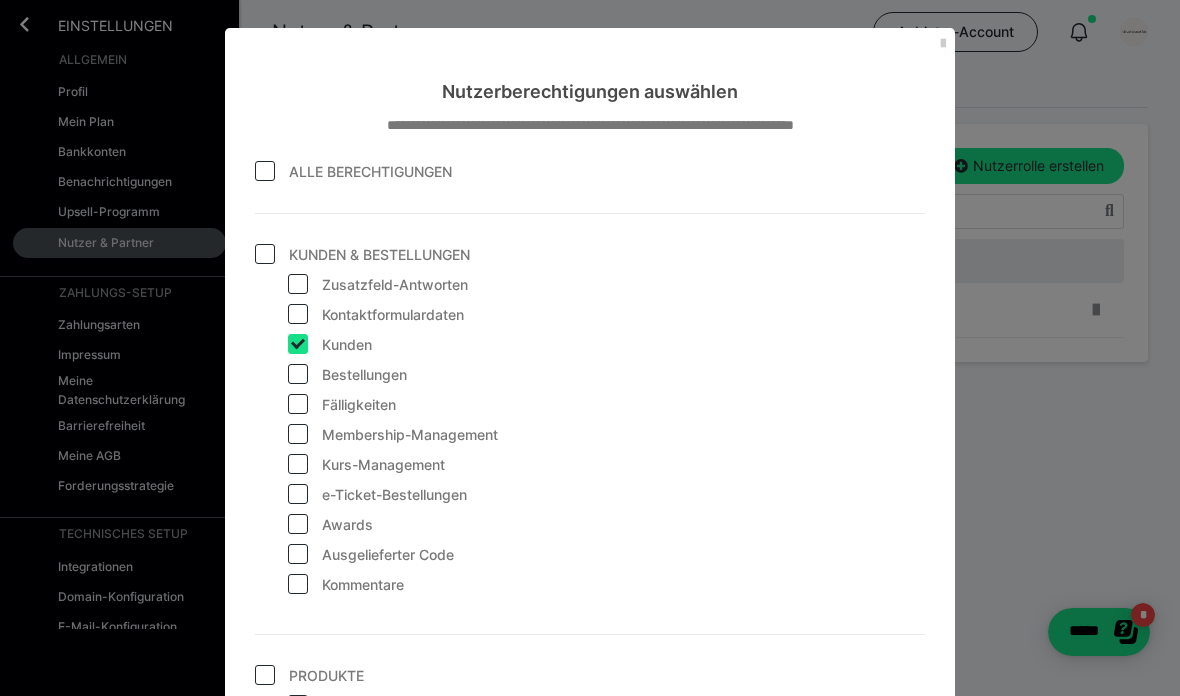 checkbox on "true" 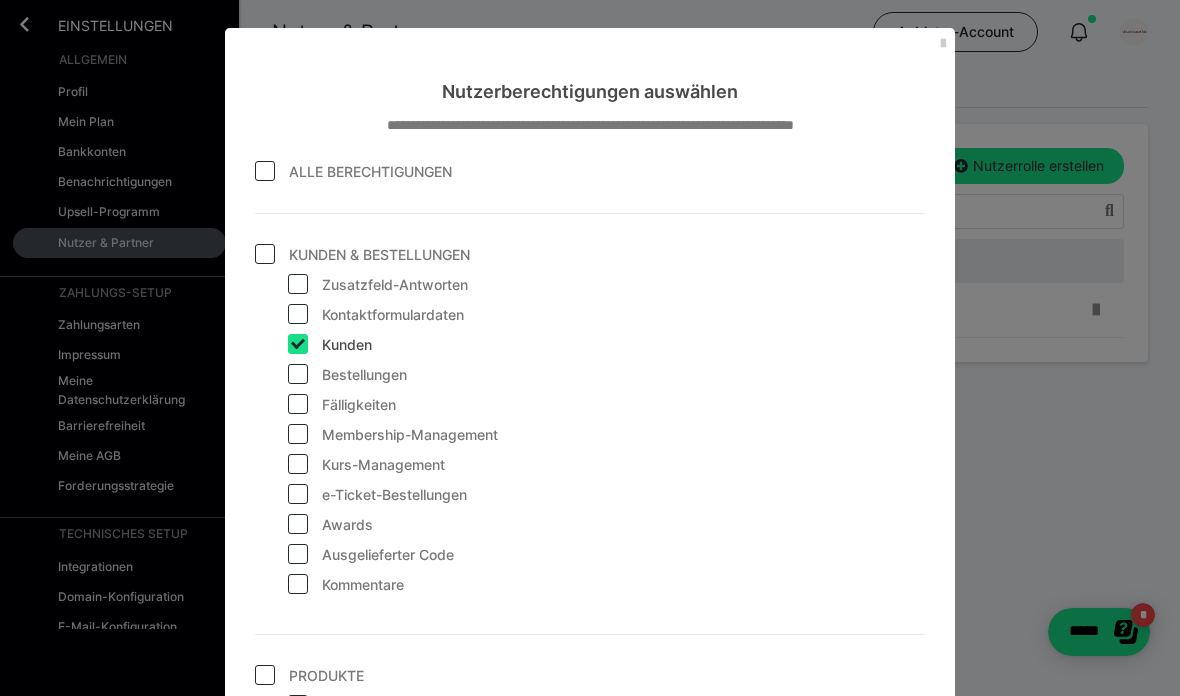 click at bounding box center [298, 374] 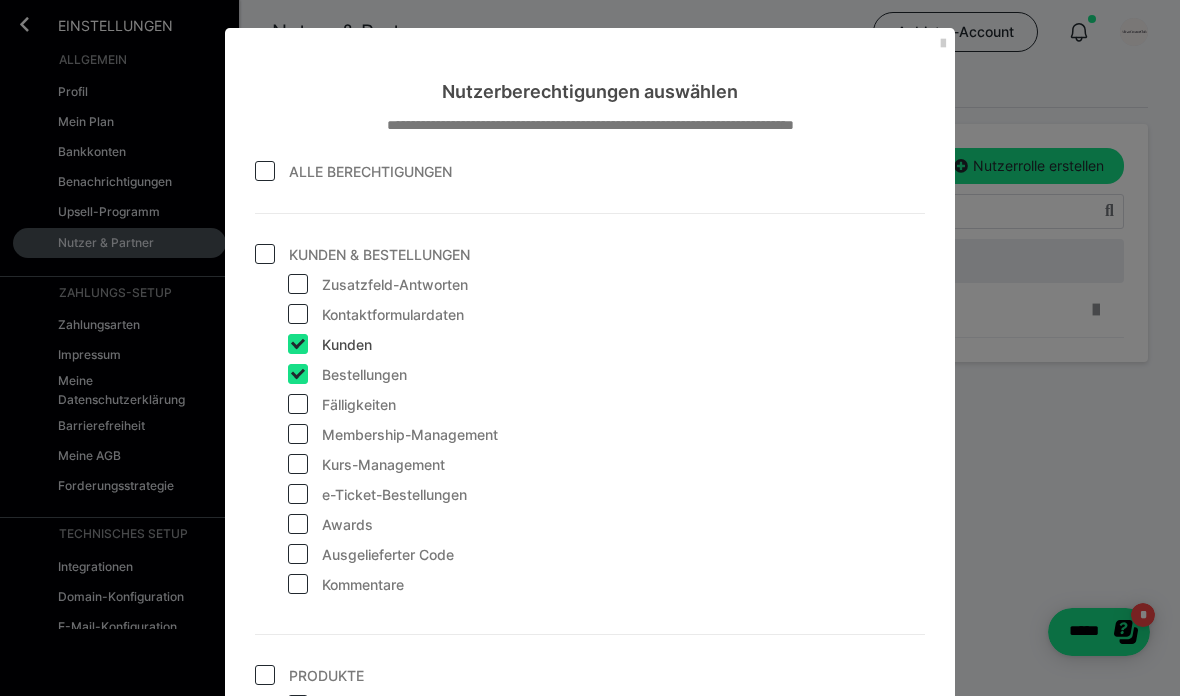 checkbox on "true" 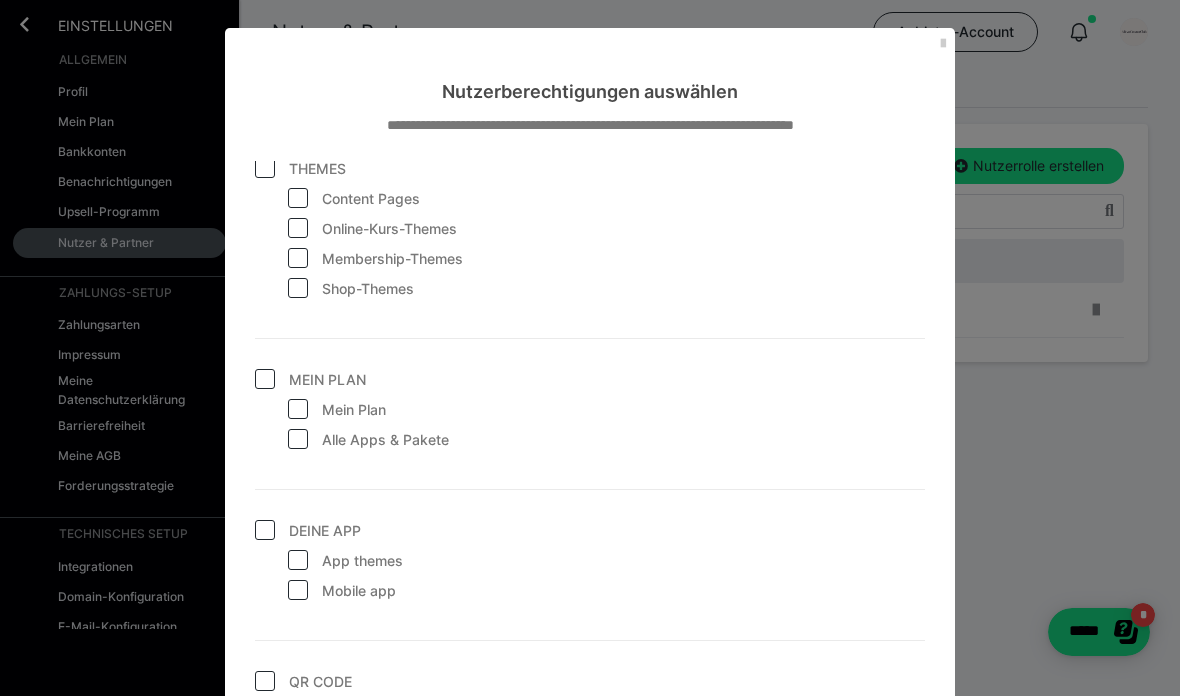 scroll, scrollTop: 2616, scrollLeft: 0, axis: vertical 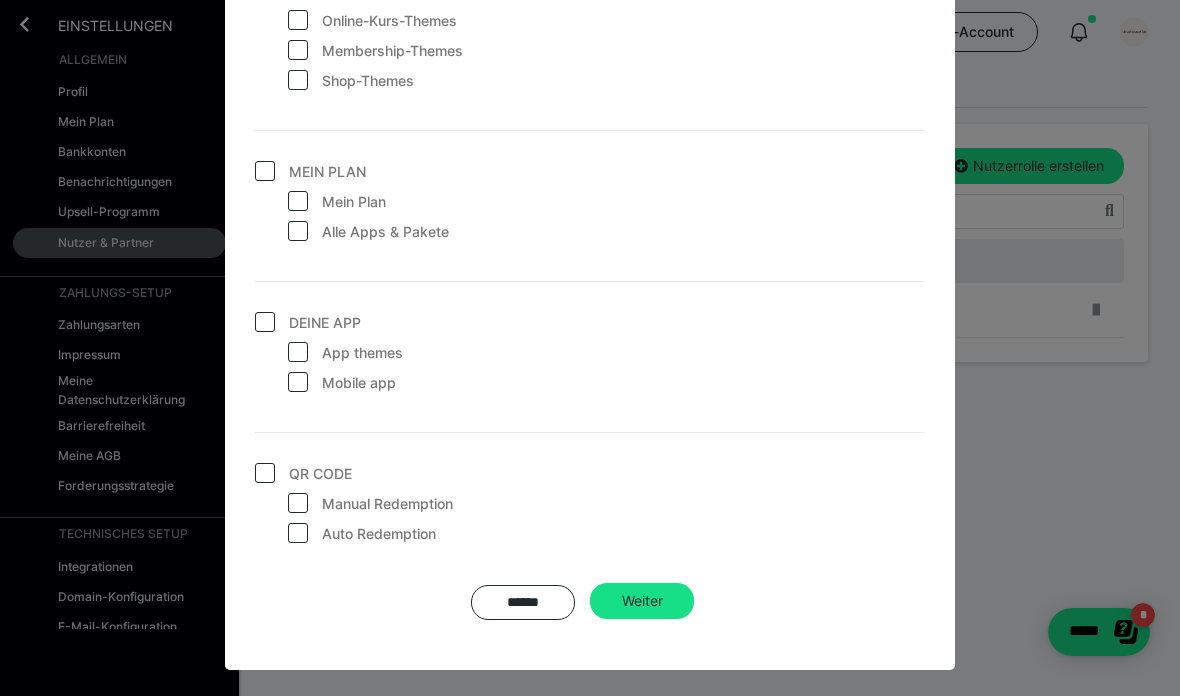 click on "Weiter" at bounding box center [642, 601] 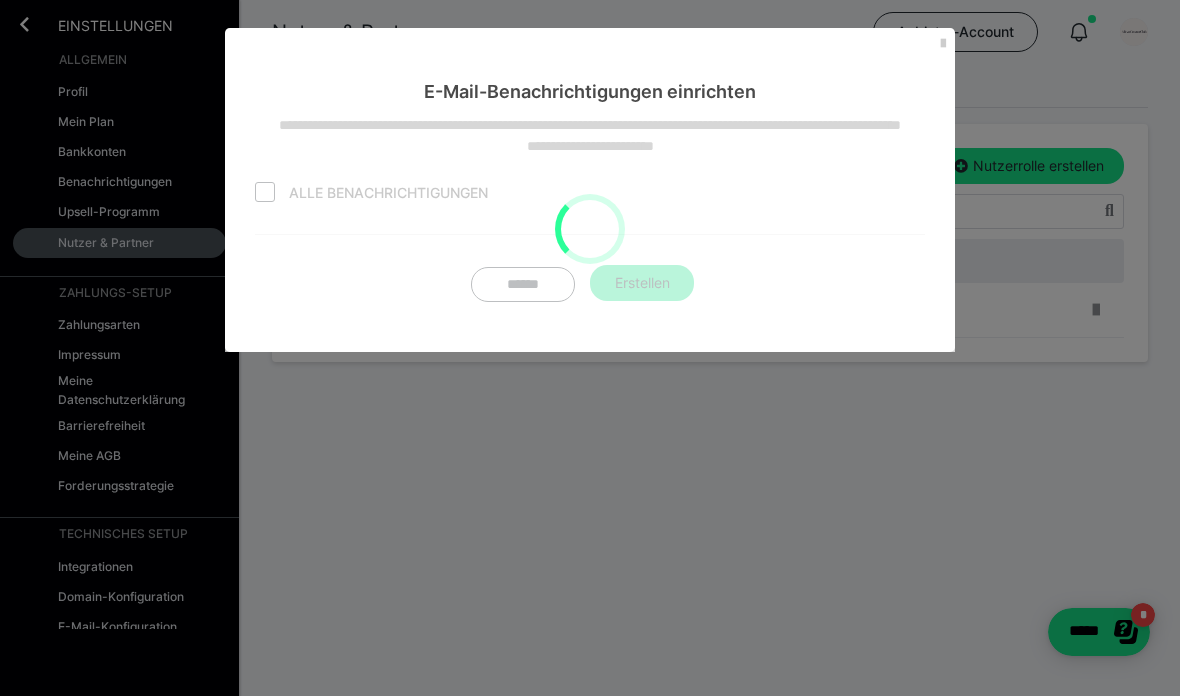 checkbox on "false" 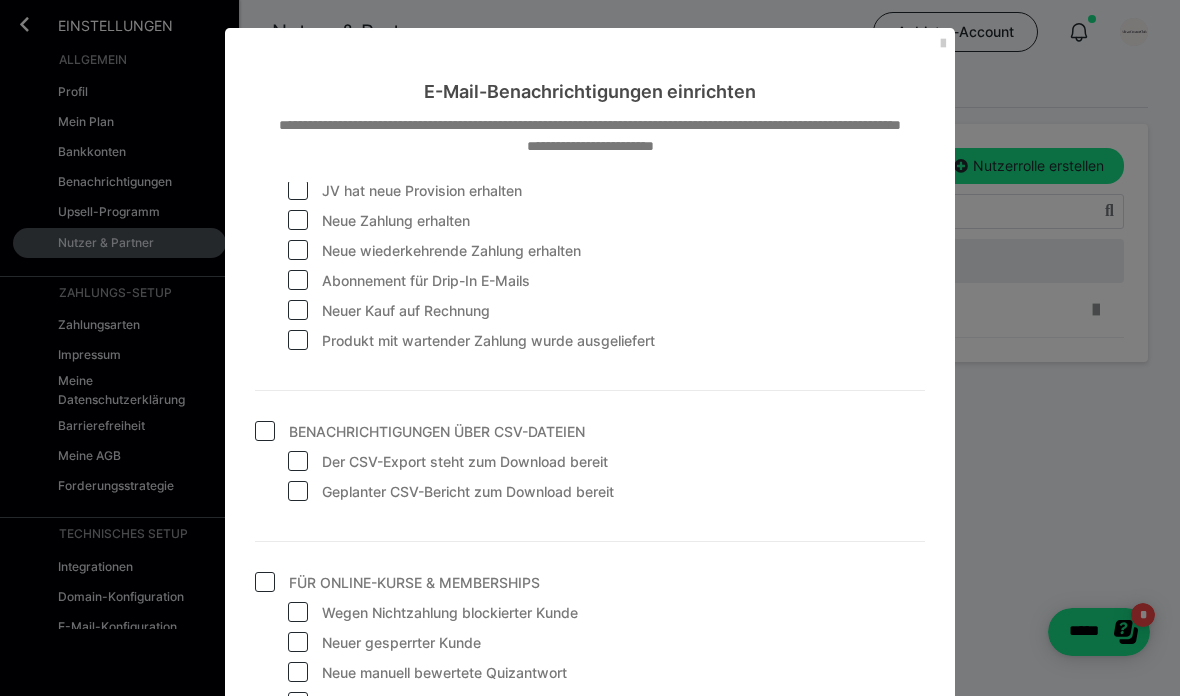 scroll, scrollTop: 356, scrollLeft: 0, axis: vertical 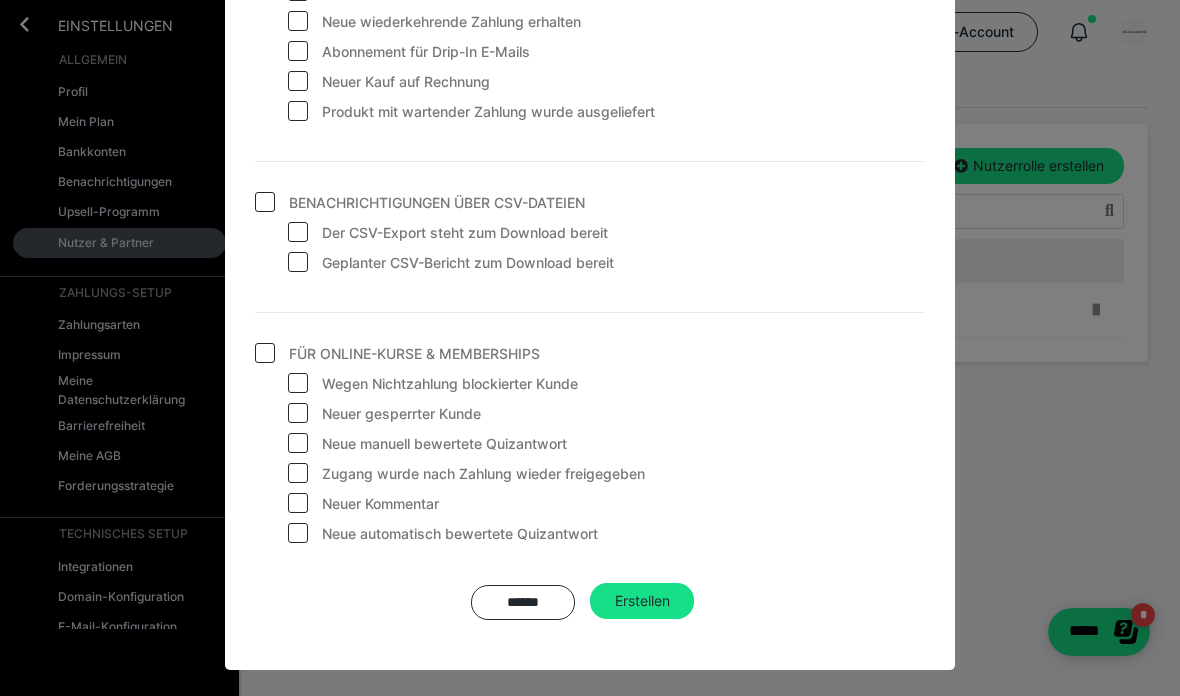 click on "Erstellen" at bounding box center [642, 601] 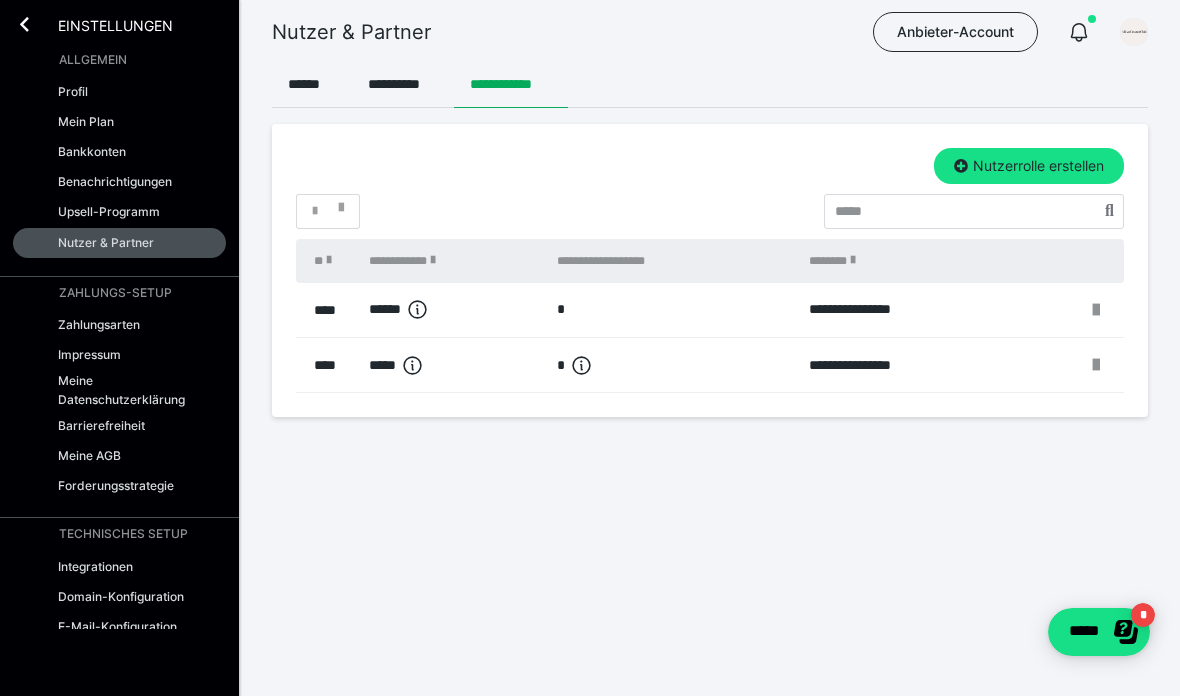 click at bounding box center [1096, 310] 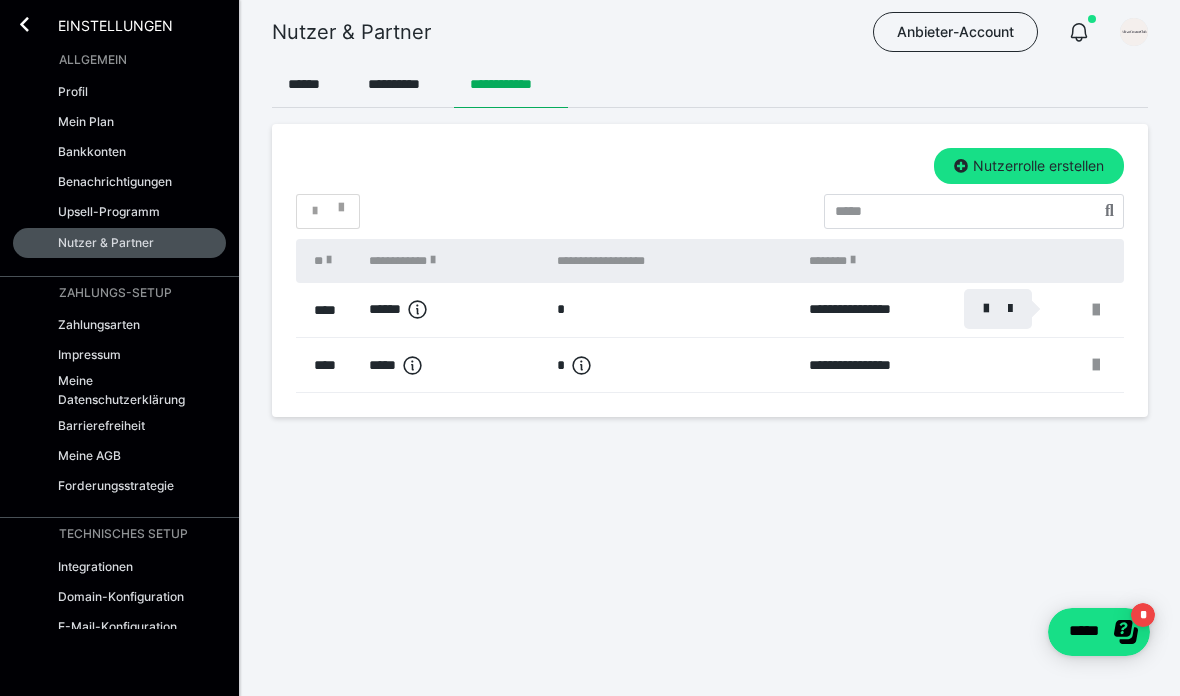 click at bounding box center [986, 309] 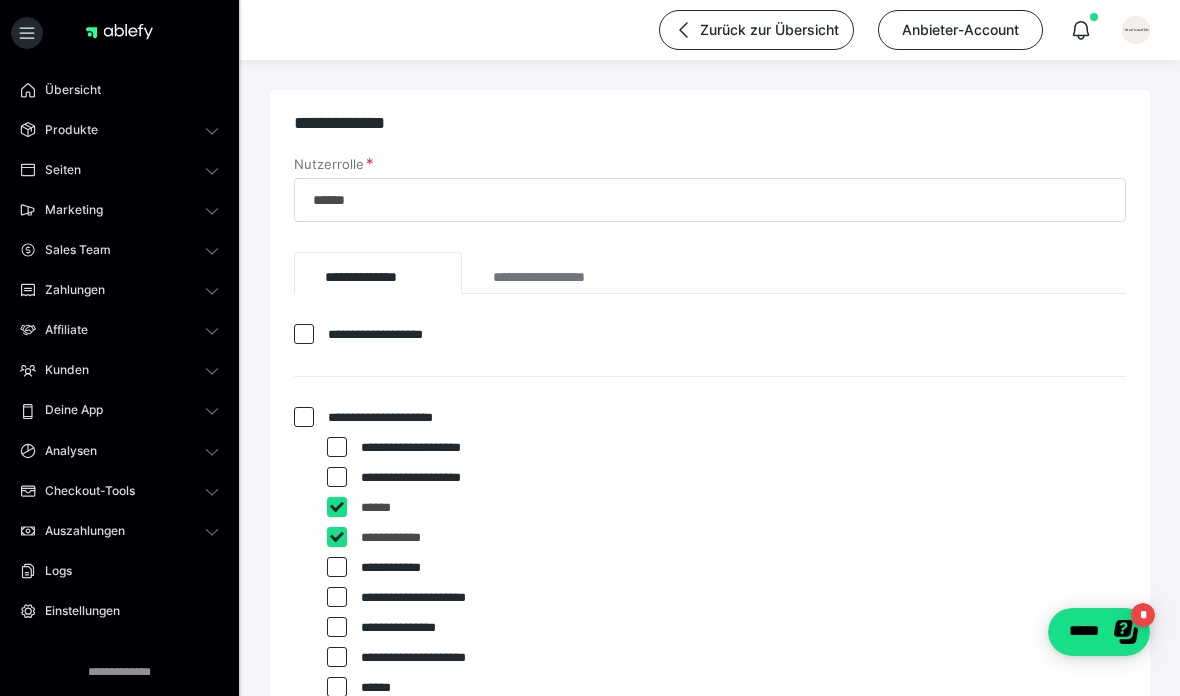 click on "Zurück zur Übersicht" at bounding box center [756, 30] 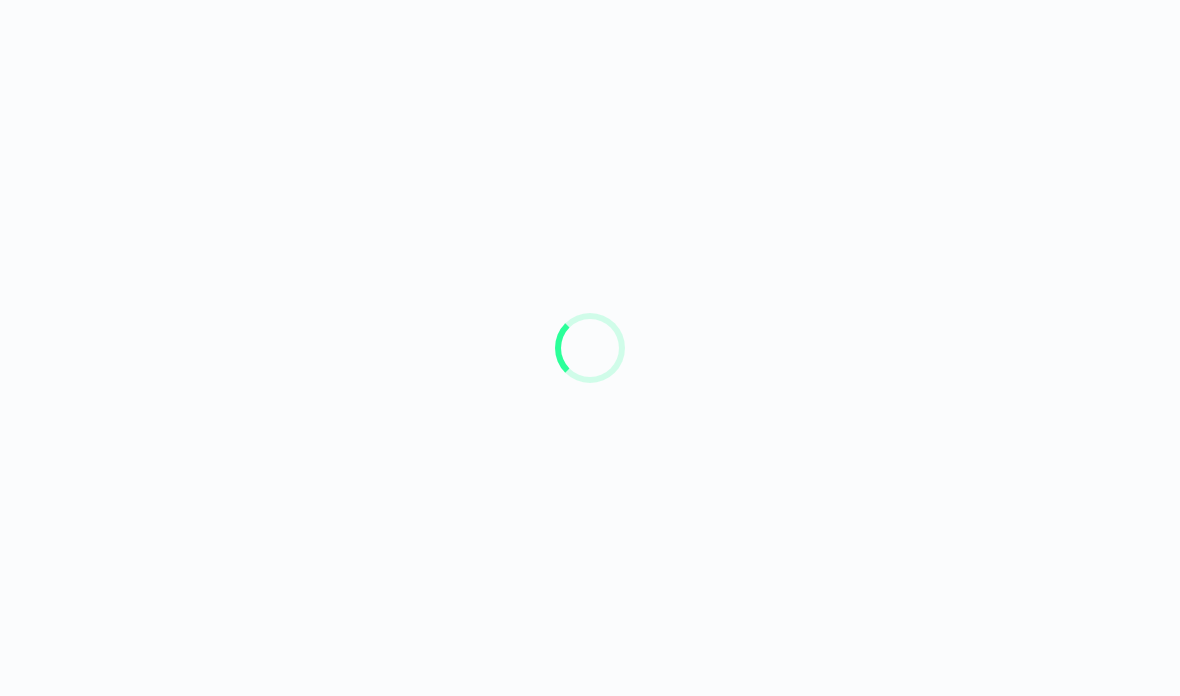 scroll, scrollTop: 0, scrollLeft: 0, axis: both 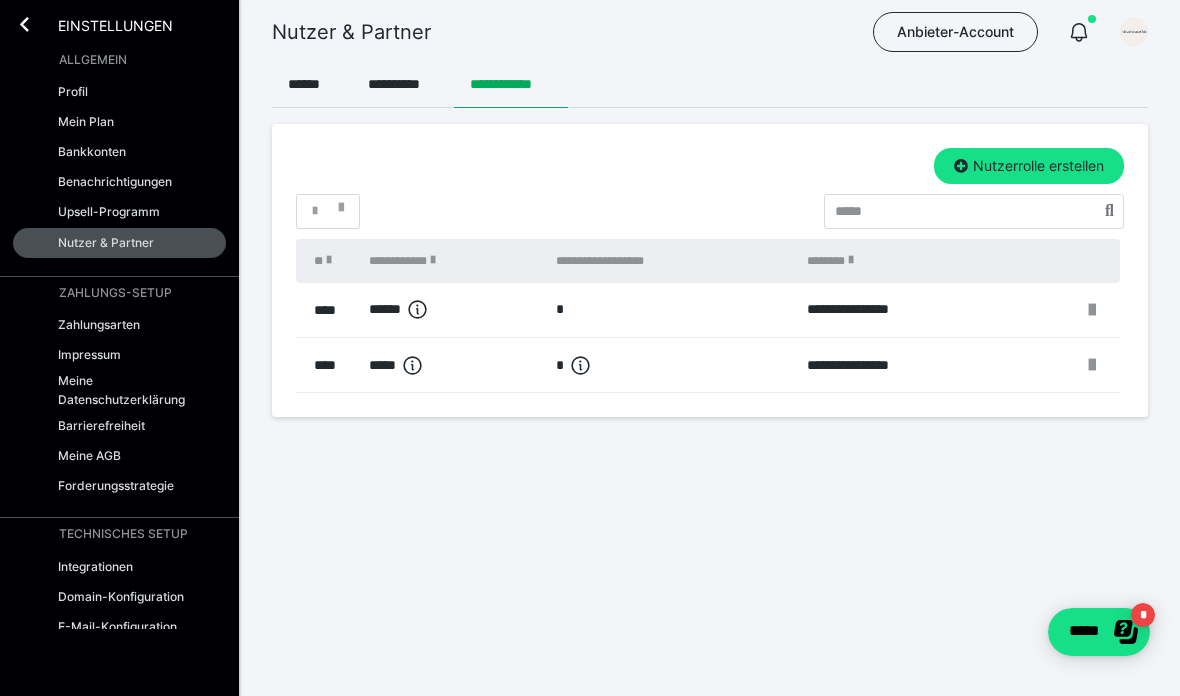 click on "******" at bounding box center (312, 84) 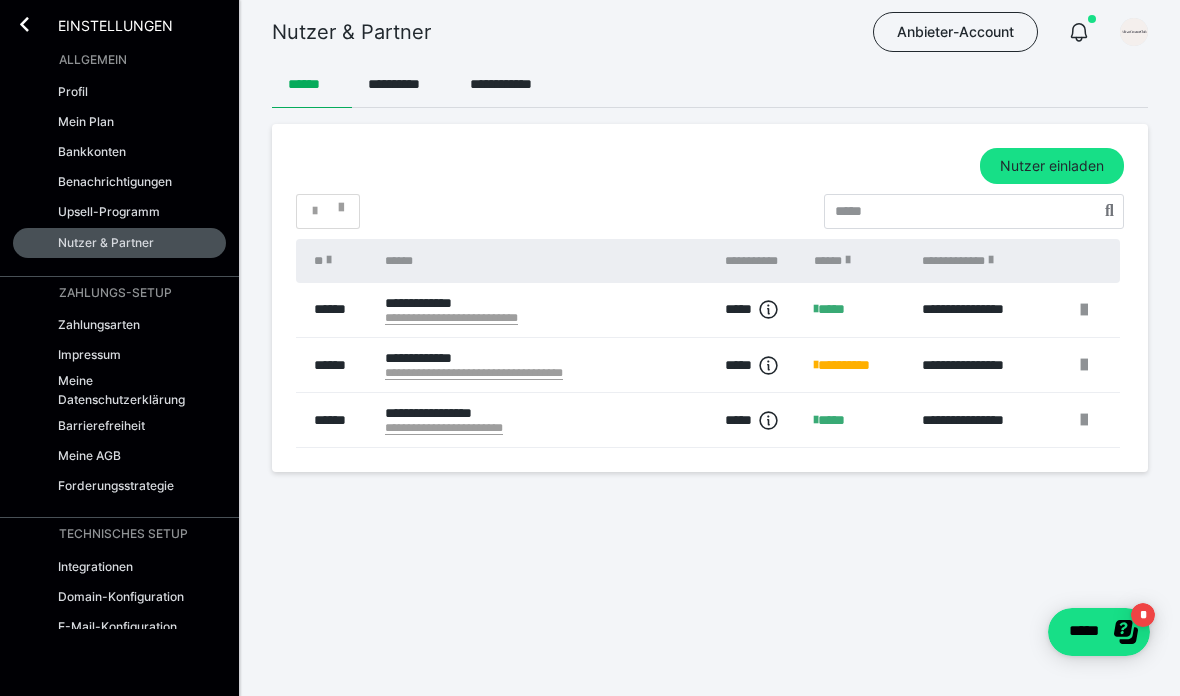 click on "Nutzer einladen" at bounding box center (1052, 166) 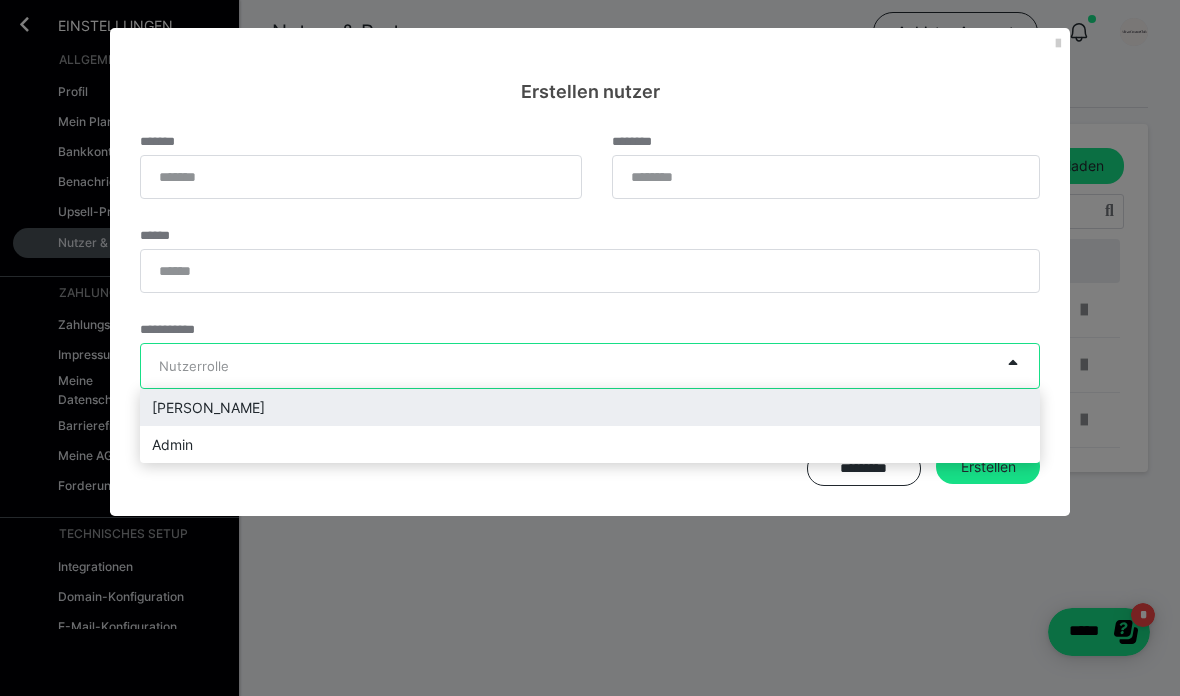 click on "Joelle" at bounding box center (590, 407) 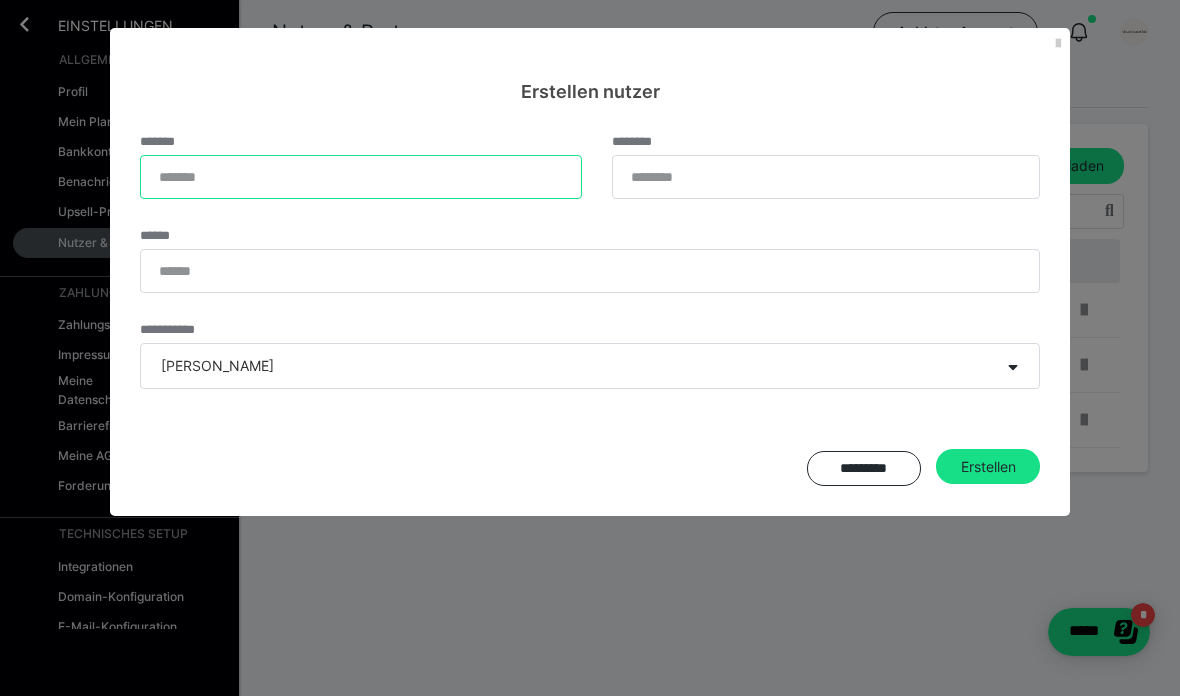 click on "*******" at bounding box center [361, 177] 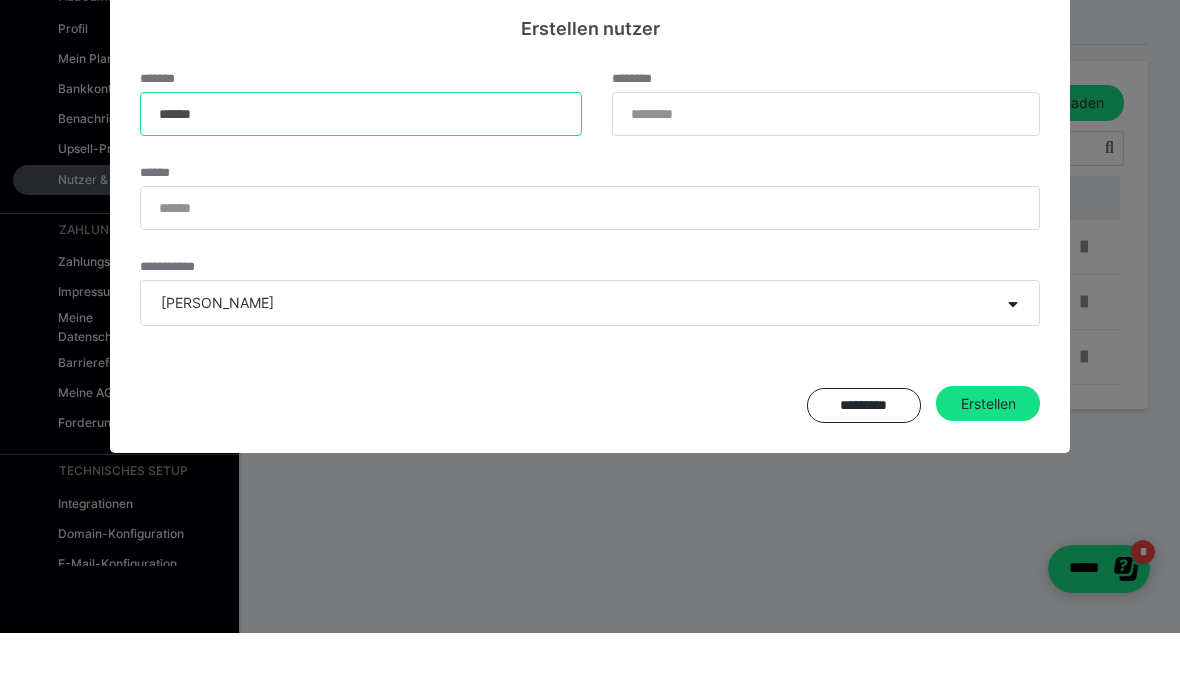 type on "******" 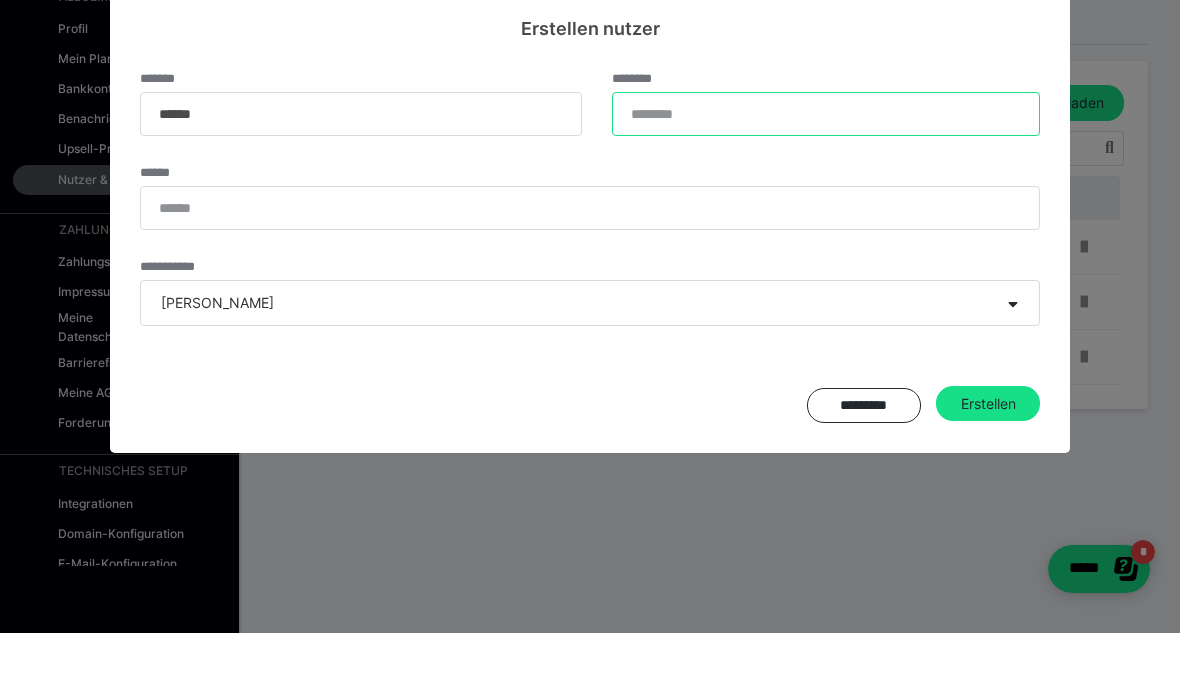 click on "********" at bounding box center (826, 177) 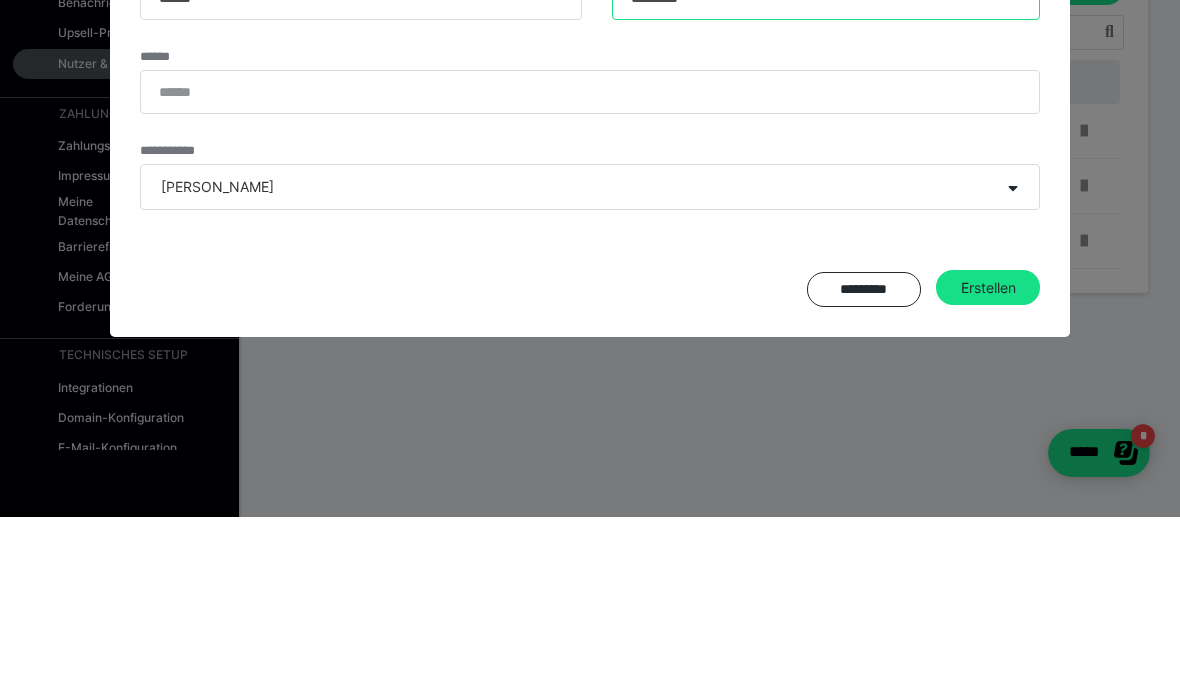 type on "*********" 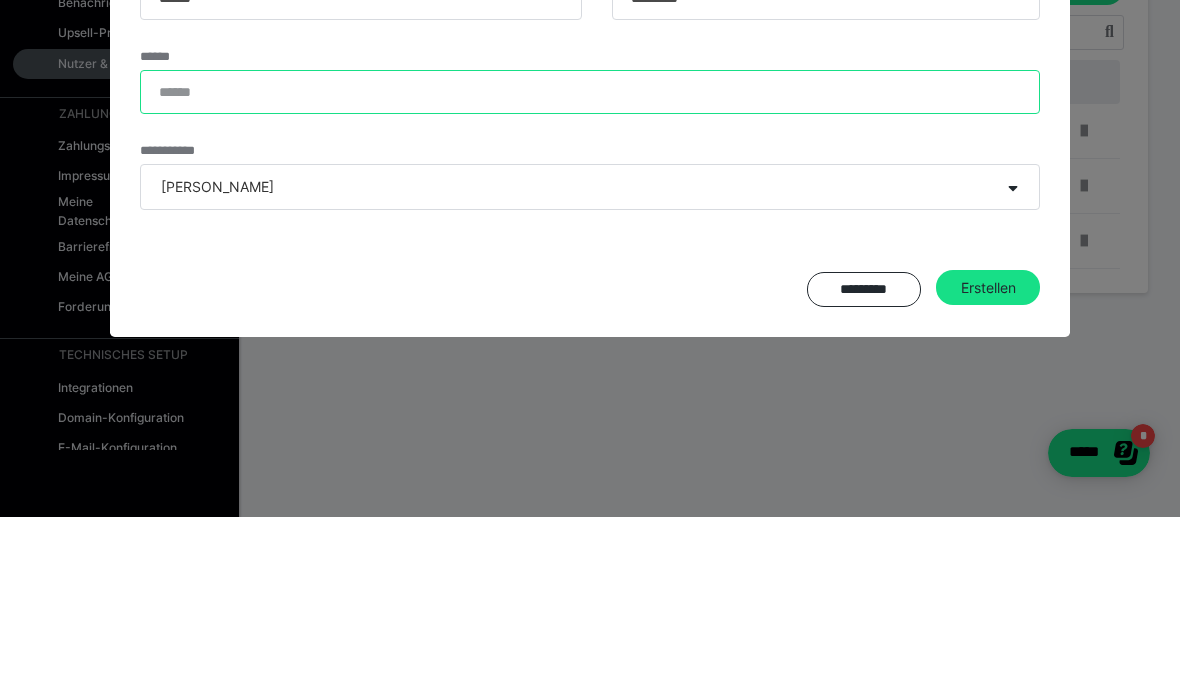 click on "******" at bounding box center [590, 271] 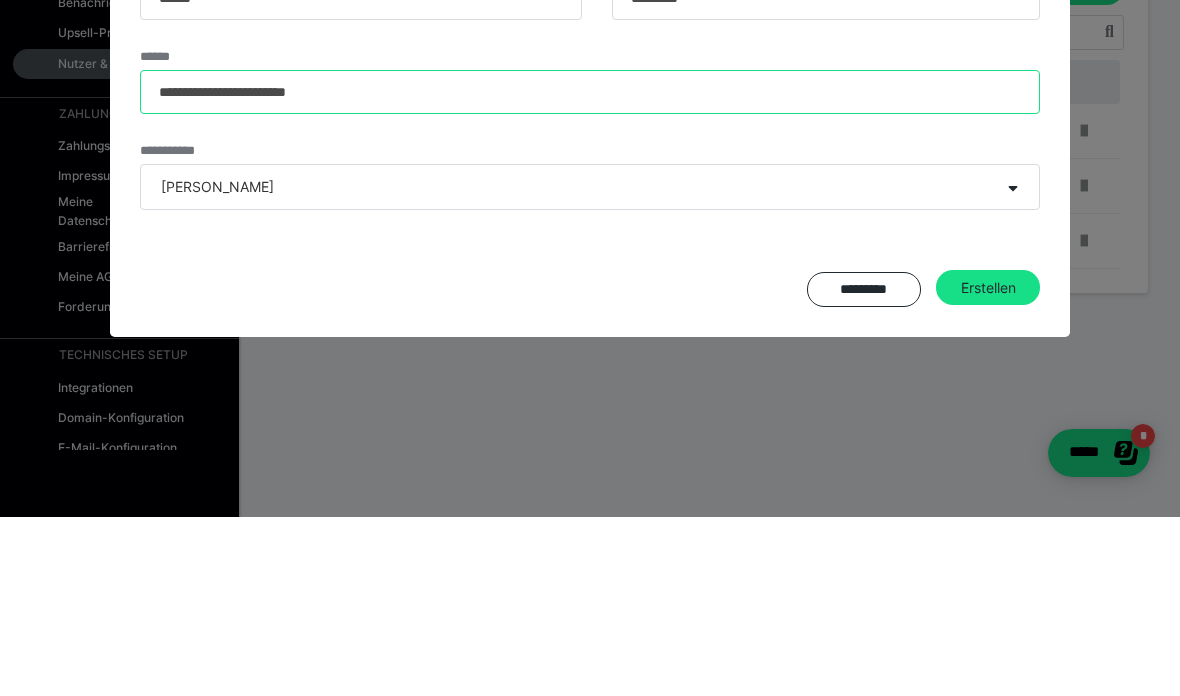 type on "**********" 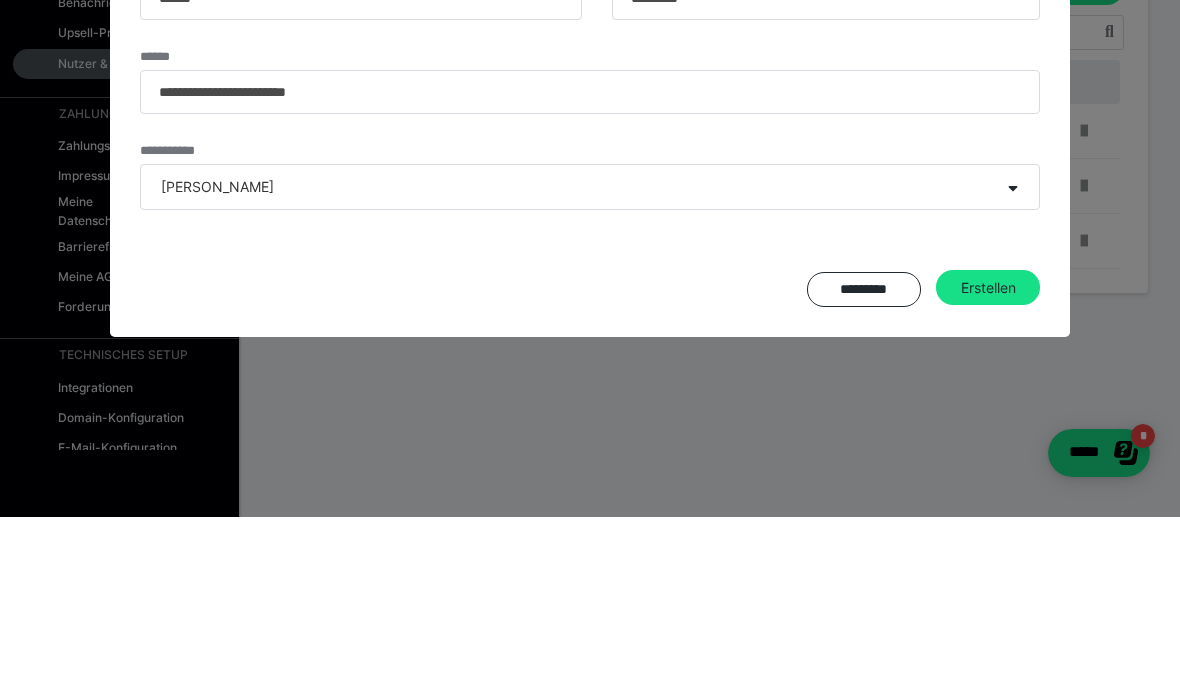 click on "**********" at bounding box center (590, 341) 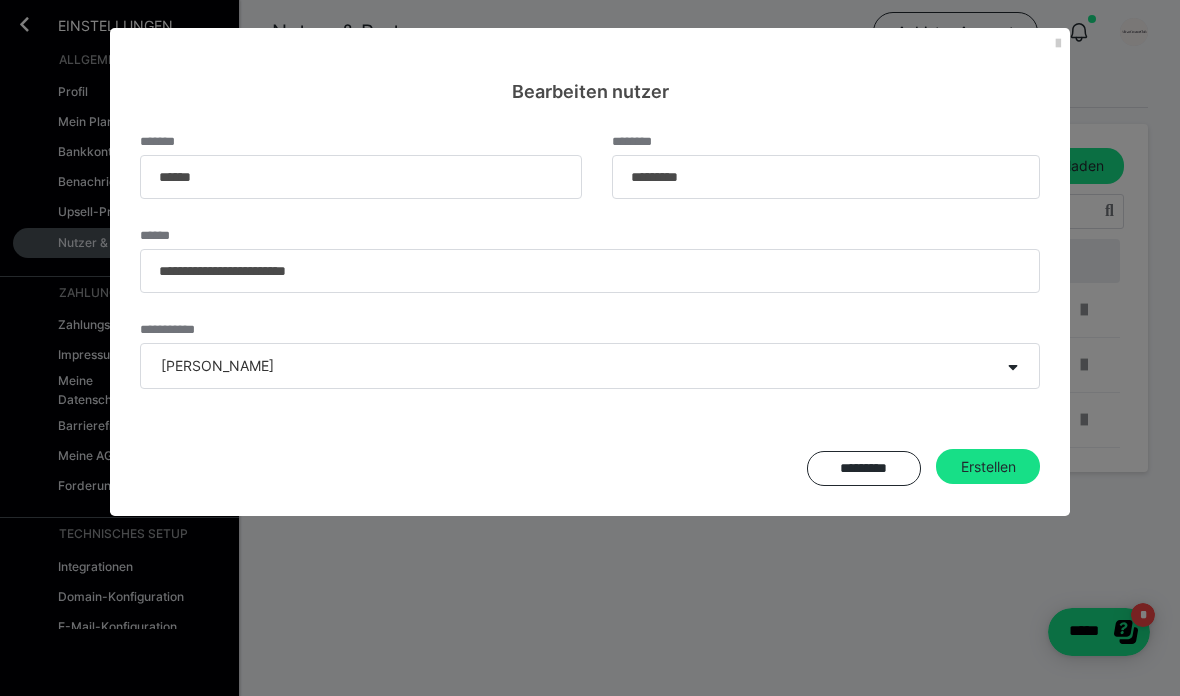 click on "Erstellen" at bounding box center (988, 467) 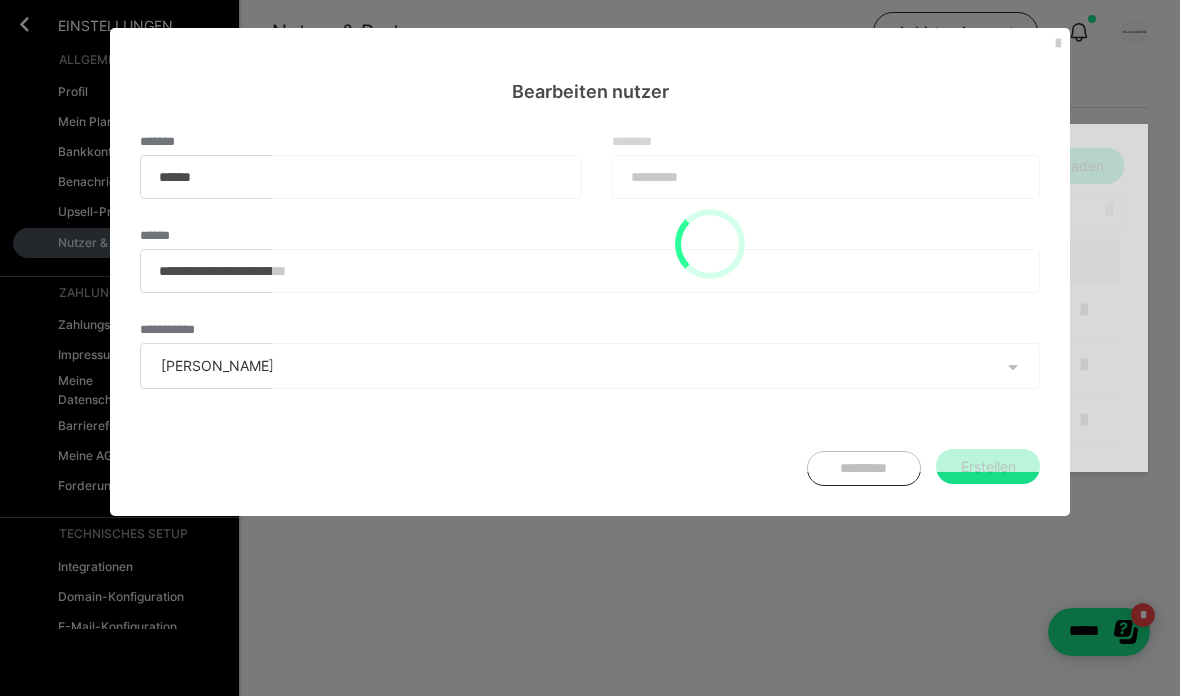 type 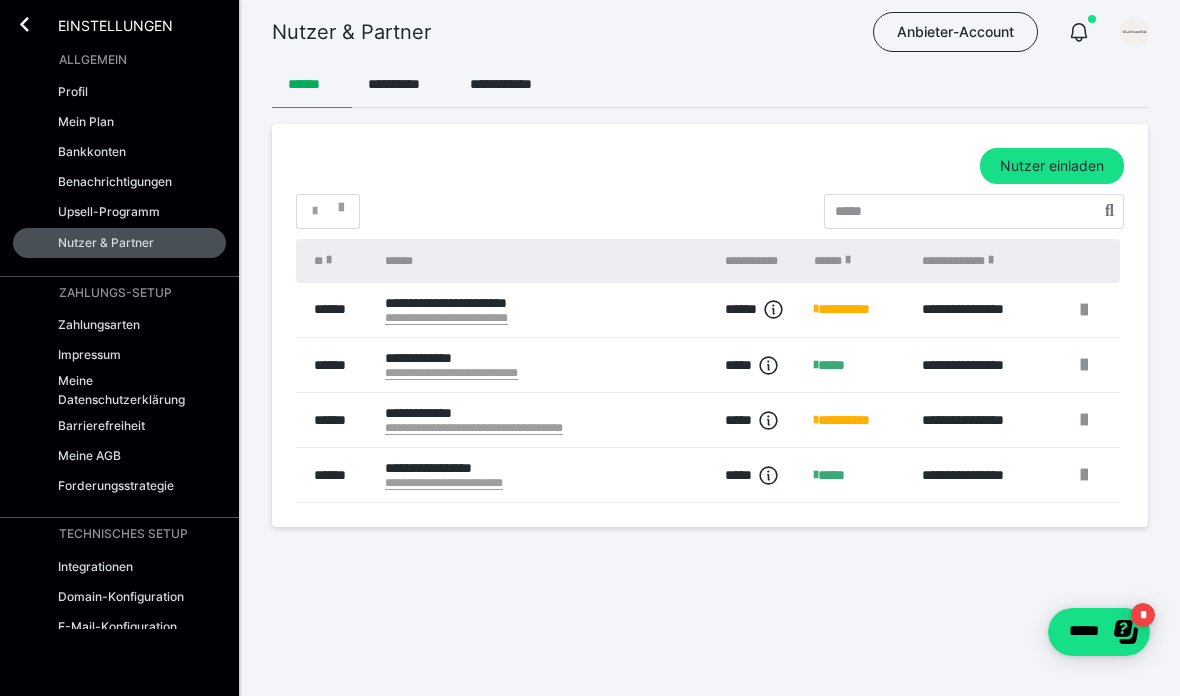 click at bounding box center [1084, 310] 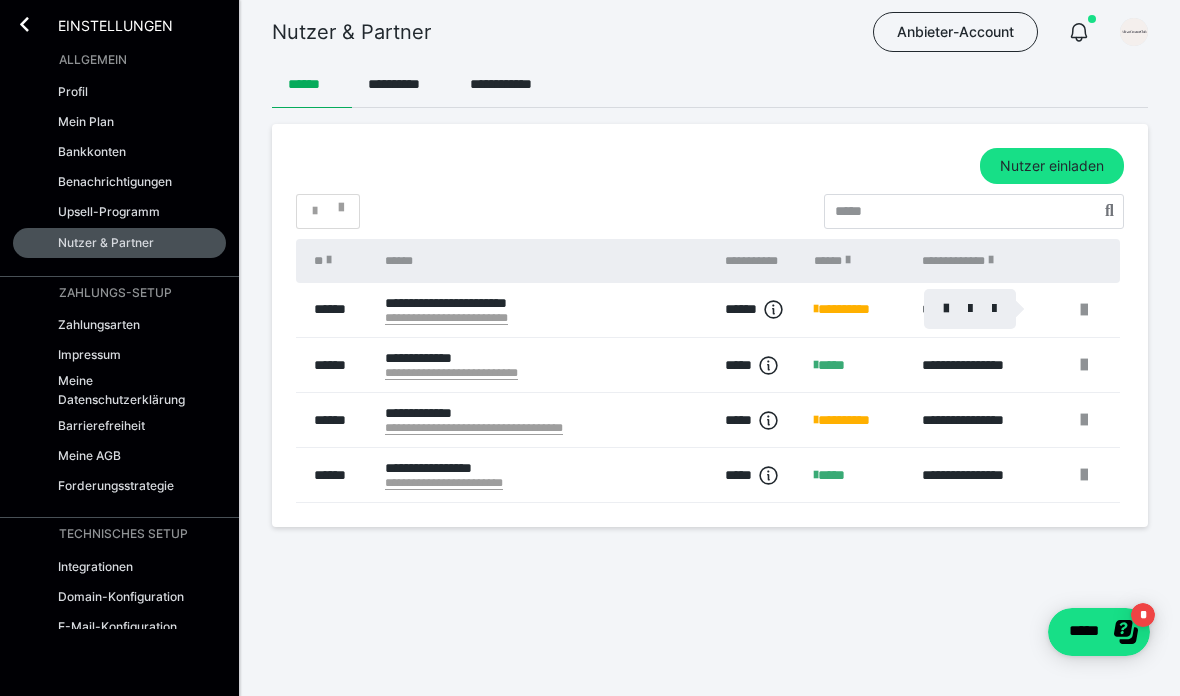 click at bounding box center (946, 309) 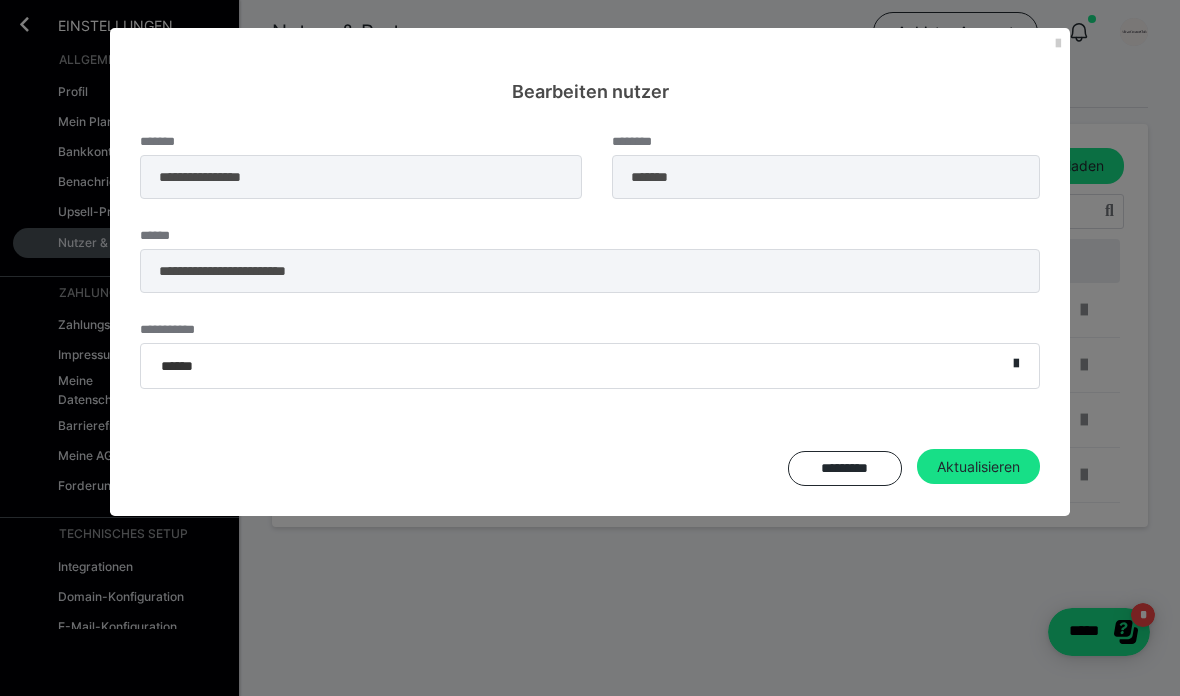 click on "*********" at bounding box center [845, 468] 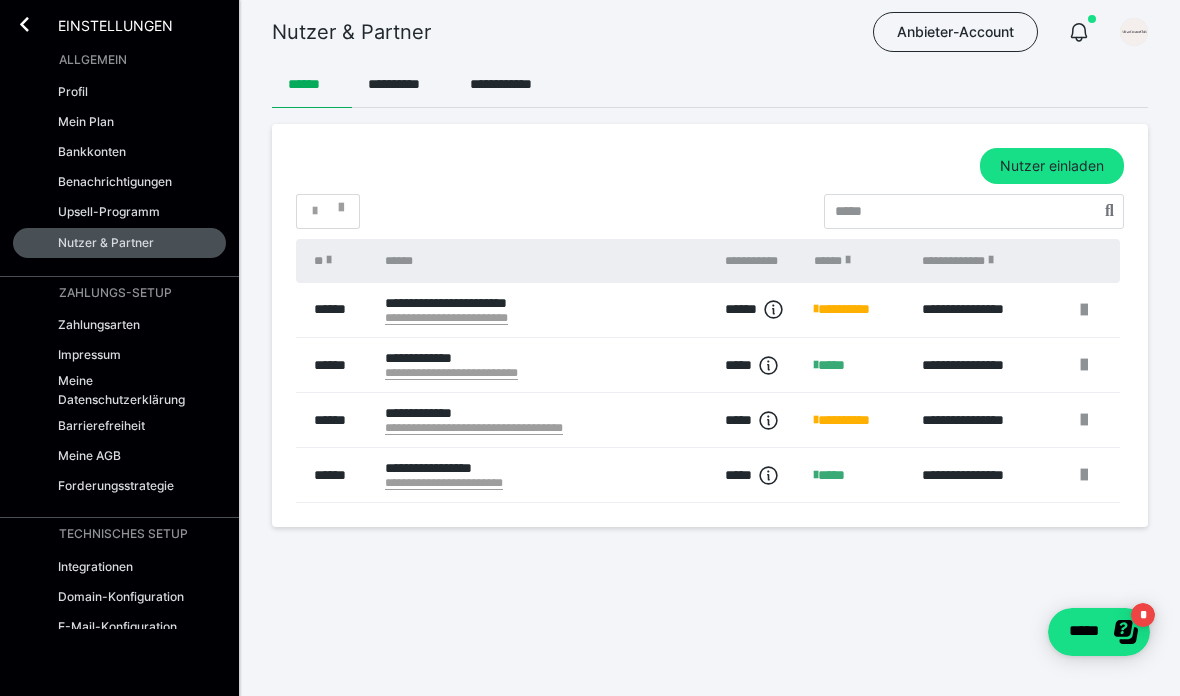 click at bounding box center (24, 24) 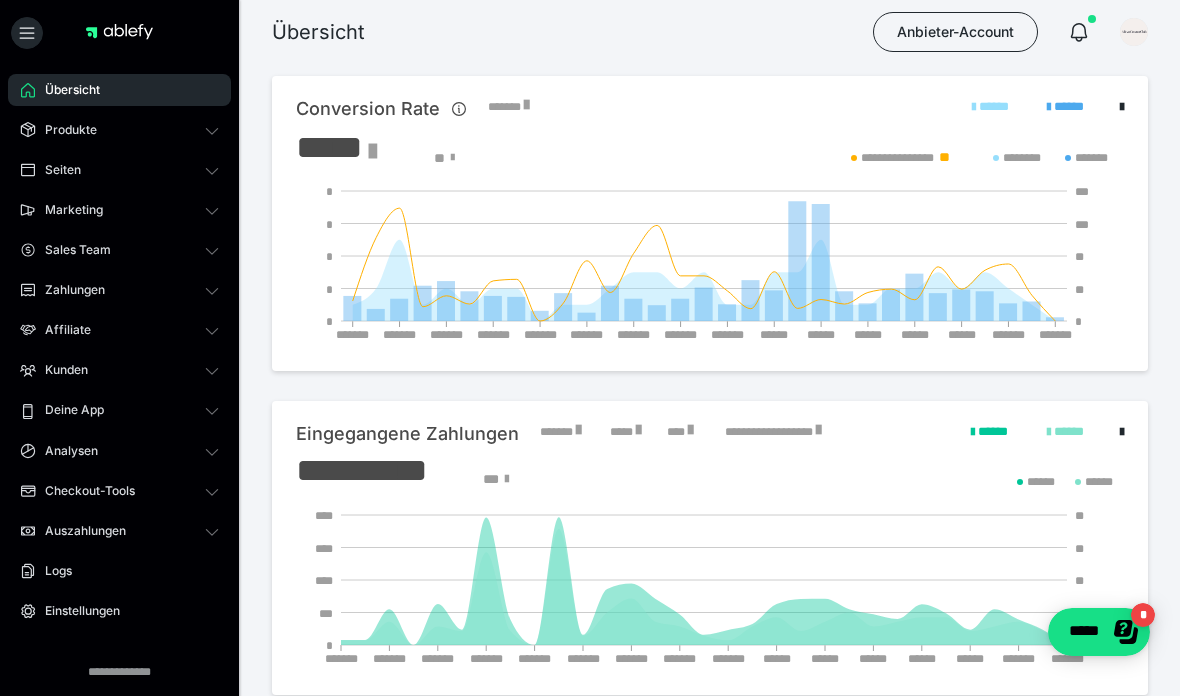 click on "Zahlungen" at bounding box center (119, 290) 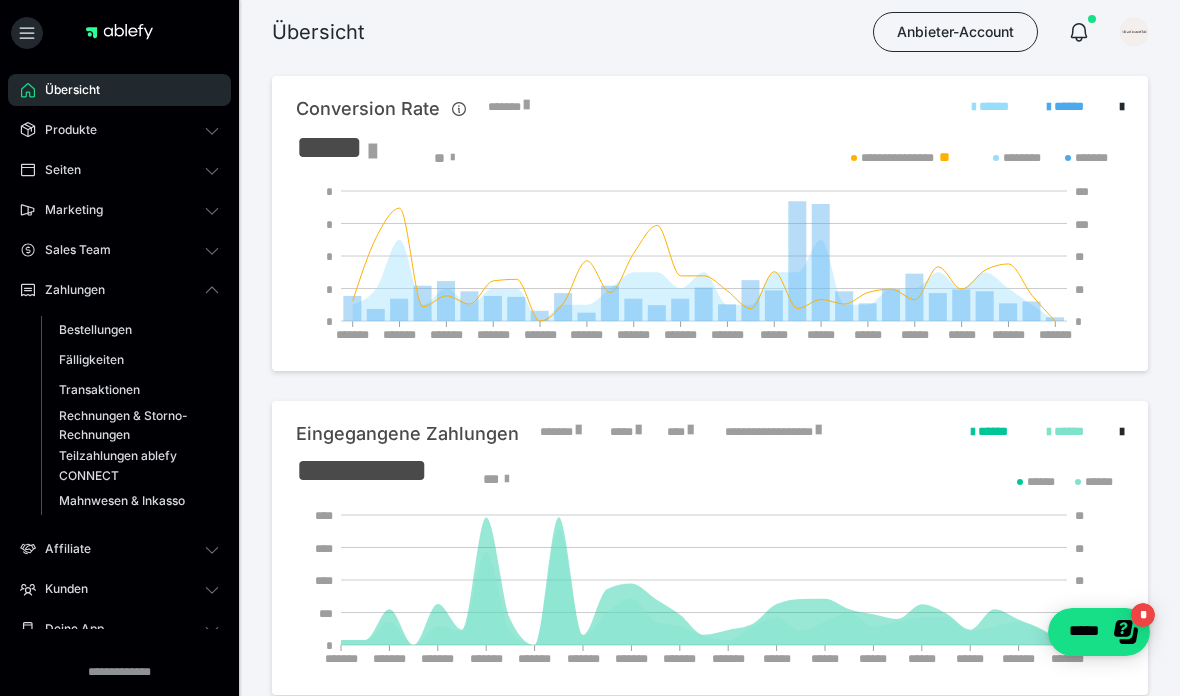click on "Bestellungen" at bounding box center [95, 329] 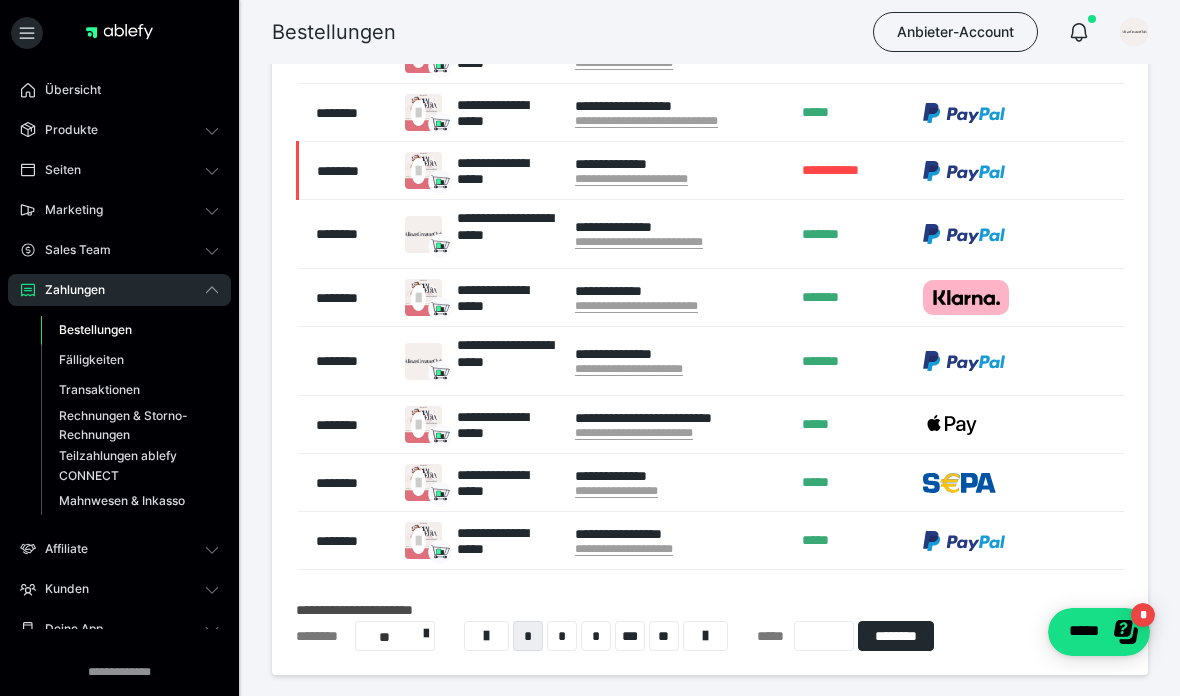 scroll, scrollTop: 643, scrollLeft: 0, axis: vertical 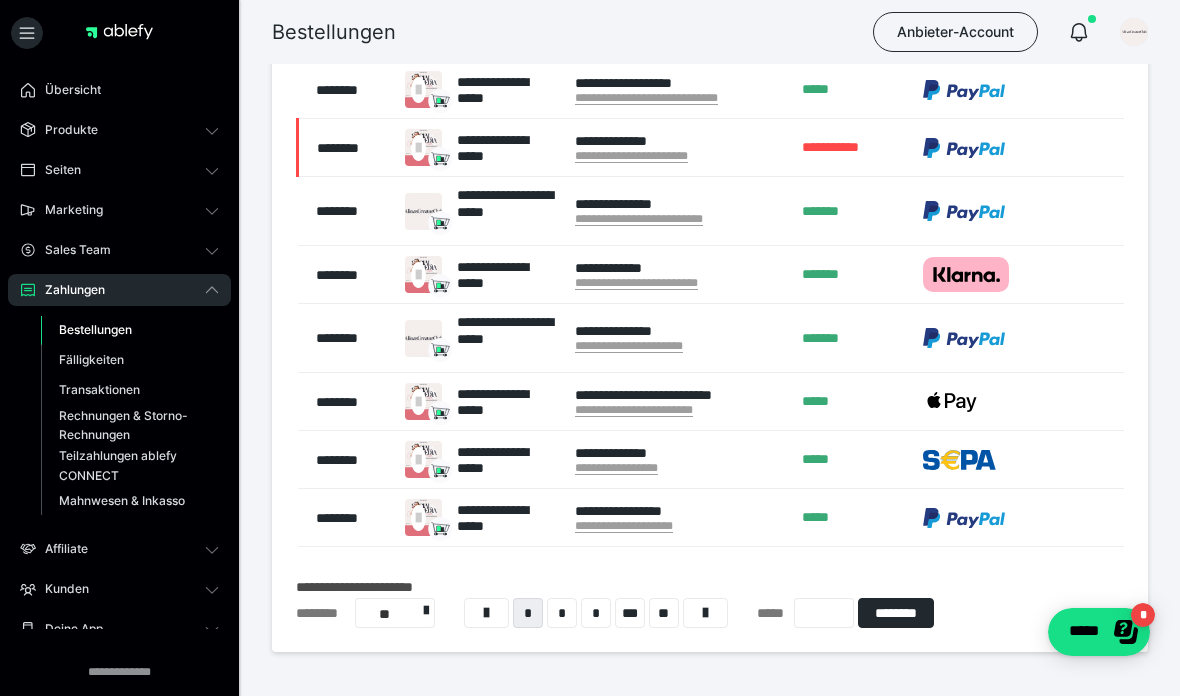 click on "*" at bounding box center [562, 613] 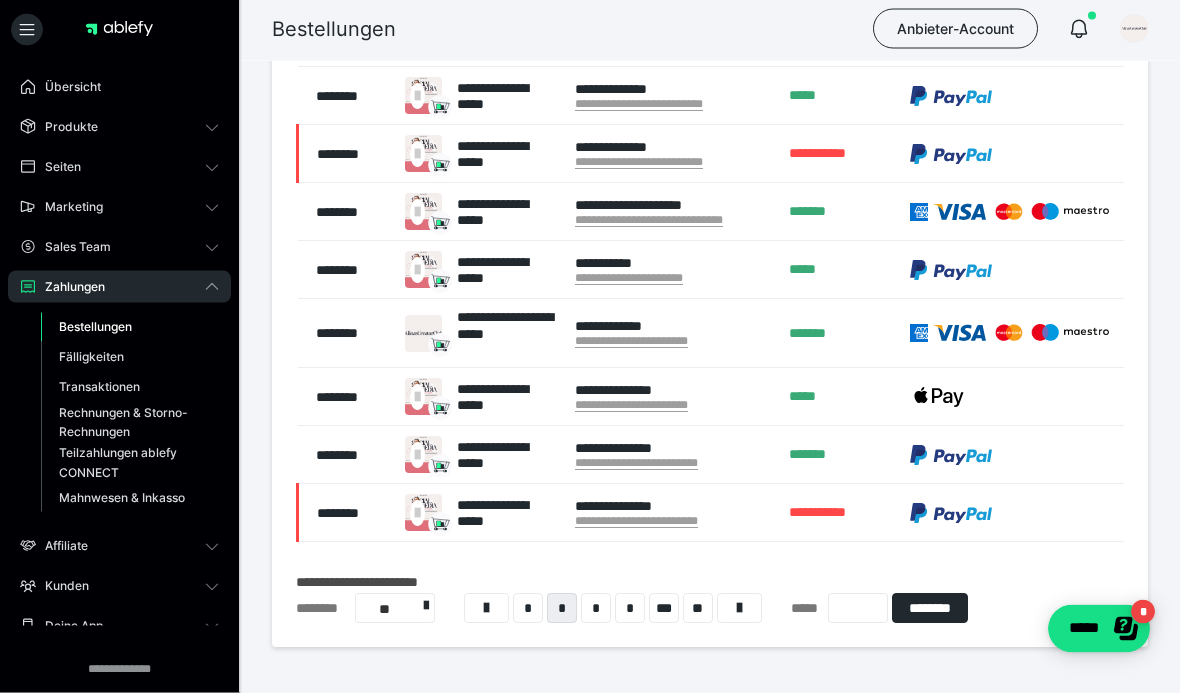 scroll, scrollTop: 632, scrollLeft: 0, axis: vertical 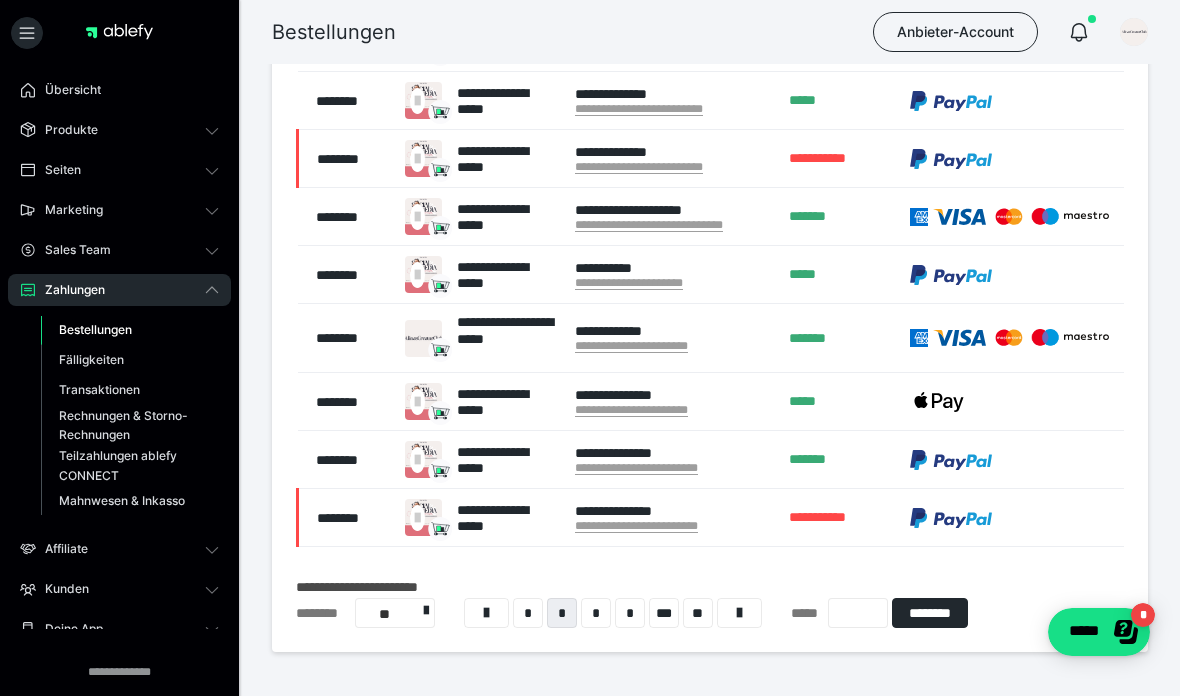 click on "*" at bounding box center (528, 613) 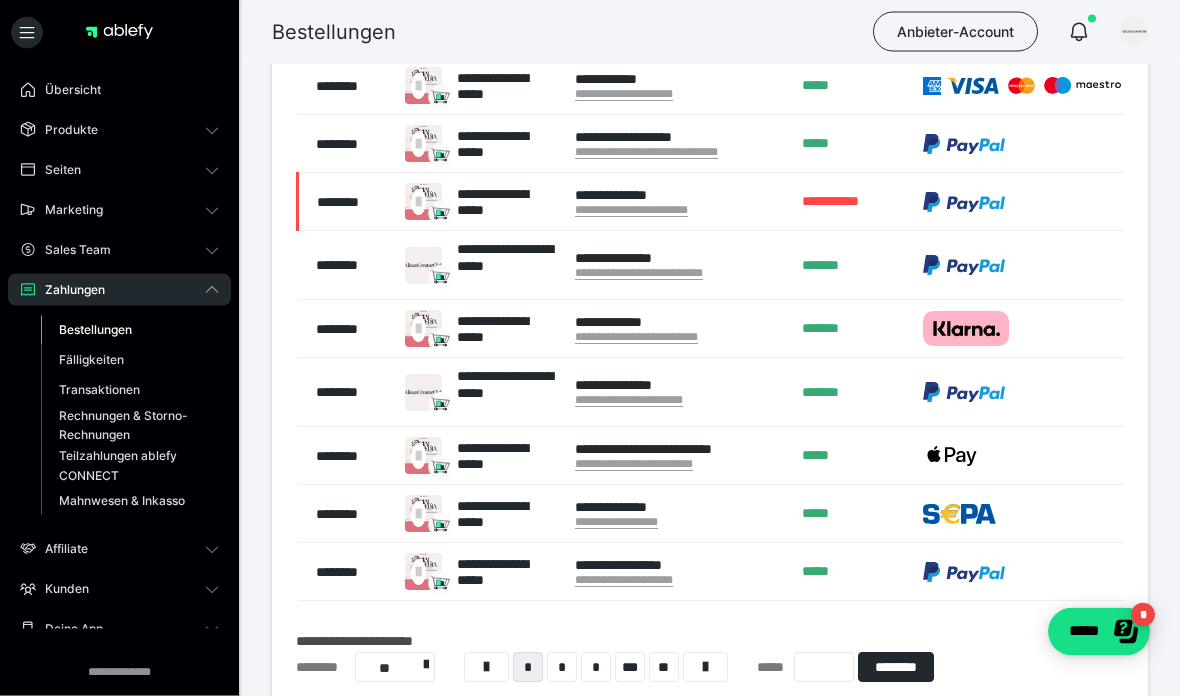 scroll, scrollTop: 593, scrollLeft: 0, axis: vertical 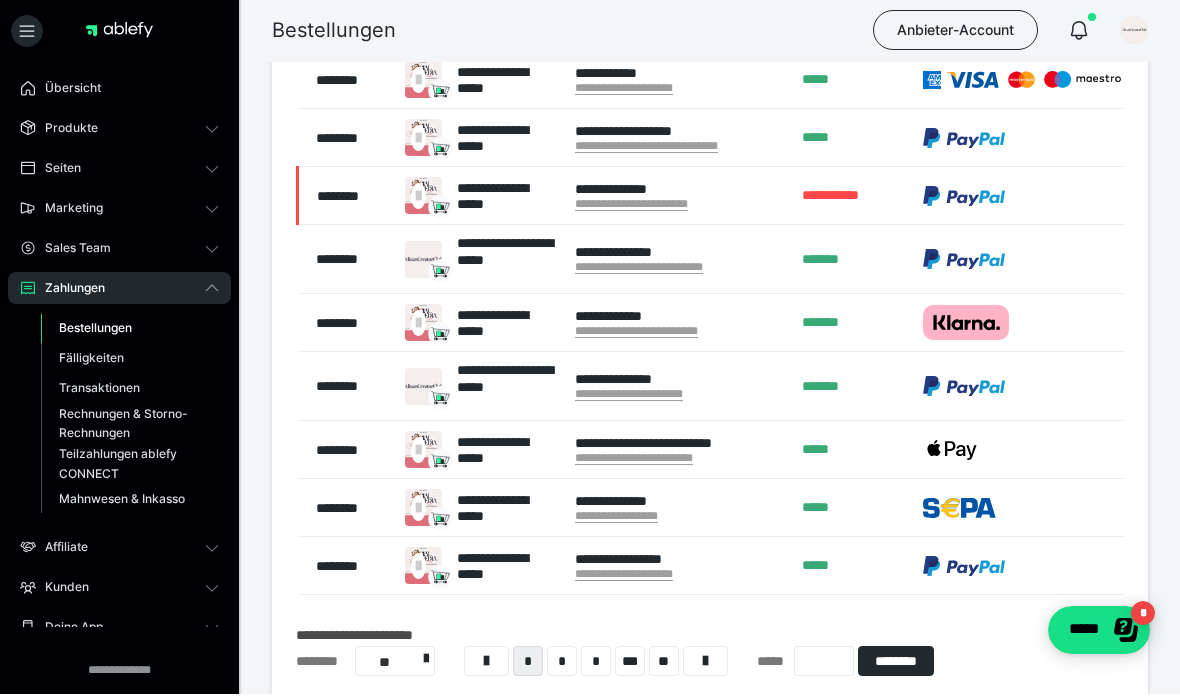 click on "*" at bounding box center (562, 663) 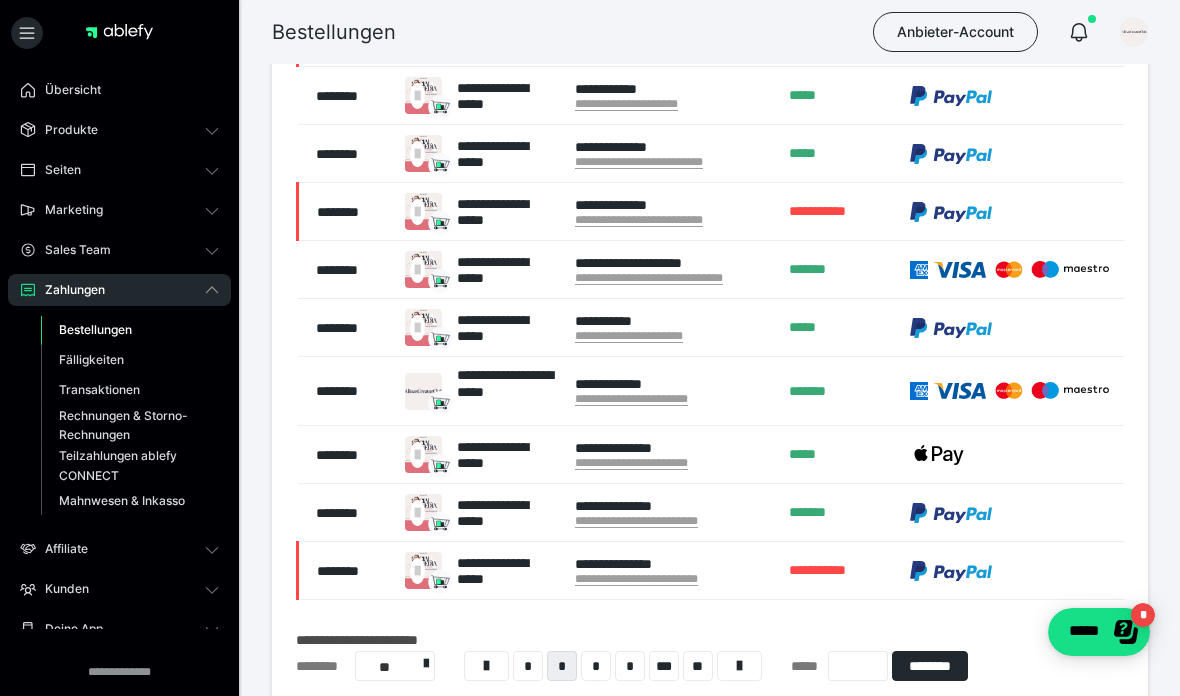 scroll, scrollTop: 632, scrollLeft: 0, axis: vertical 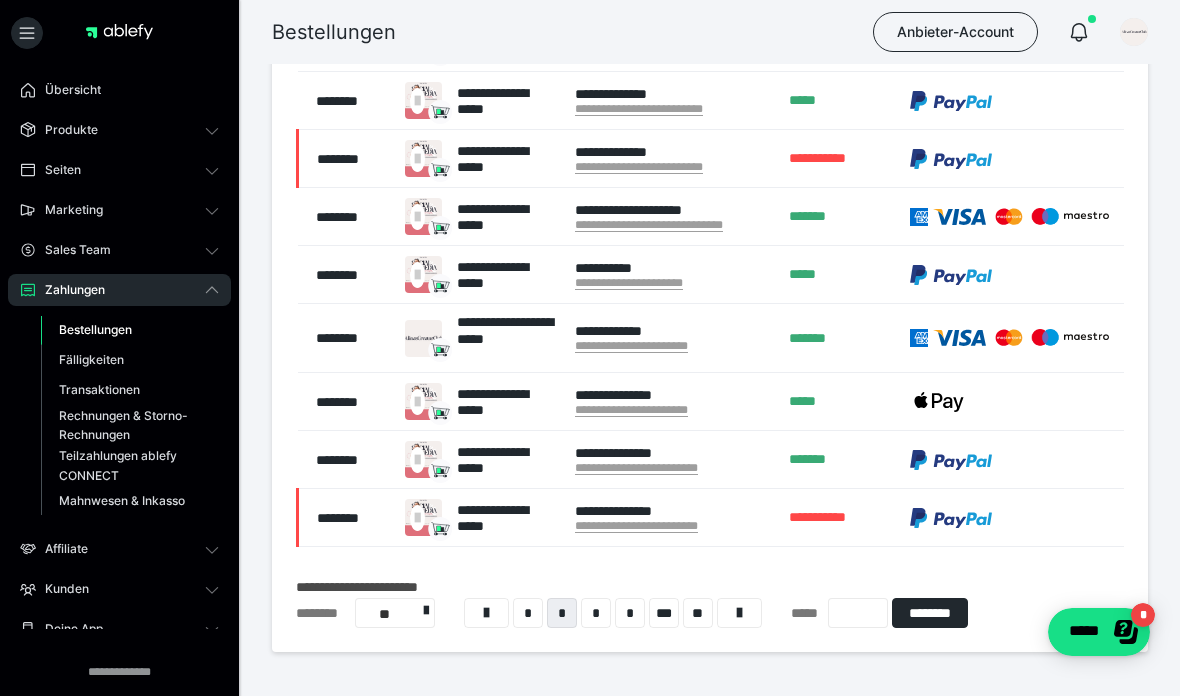 click on "**********" at bounding box center [710, 602] 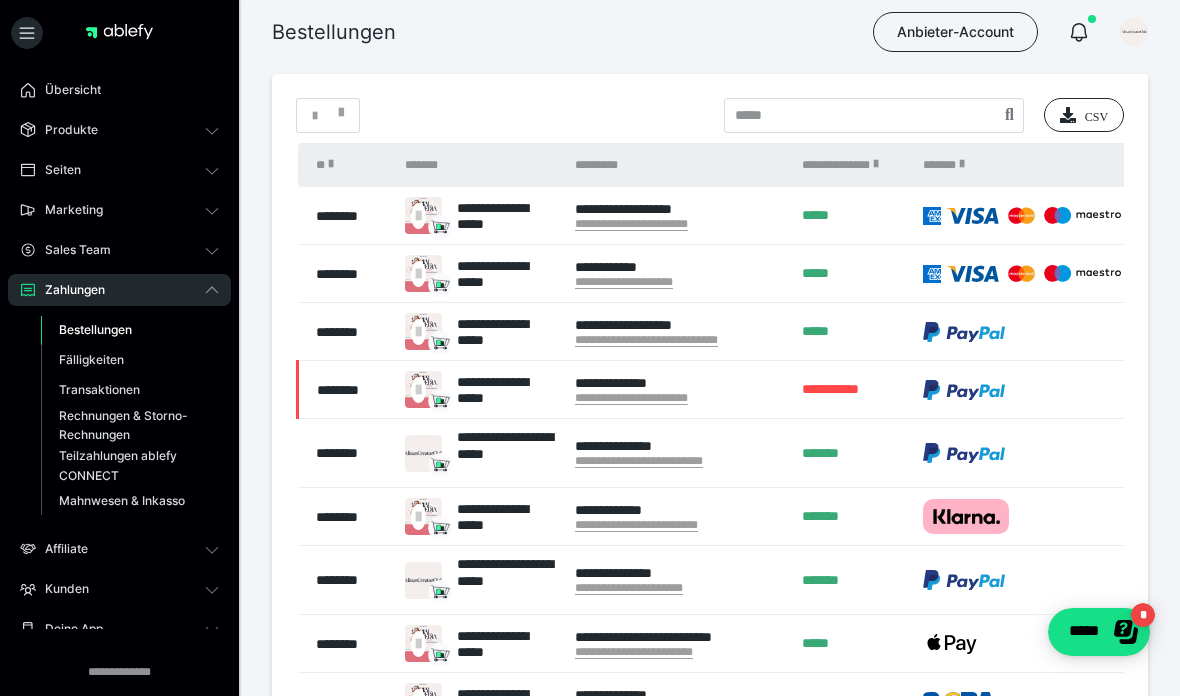 scroll, scrollTop: 459, scrollLeft: 0, axis: vertical 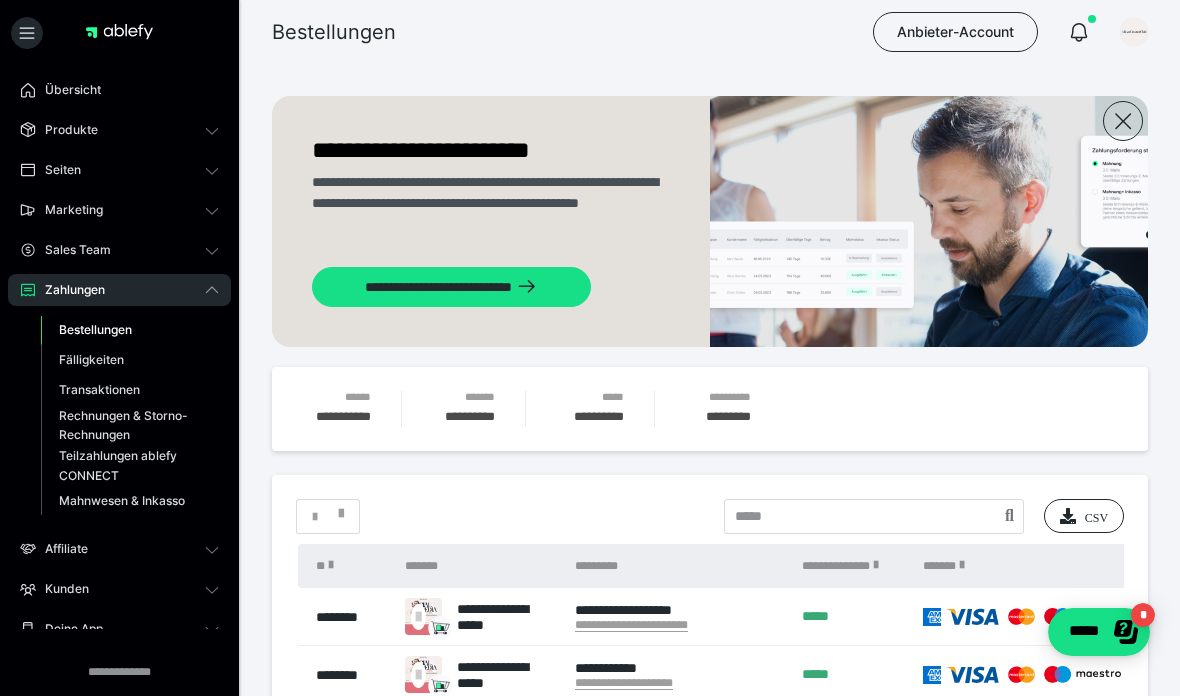 click on "**********" at bounding box center (710, 409) 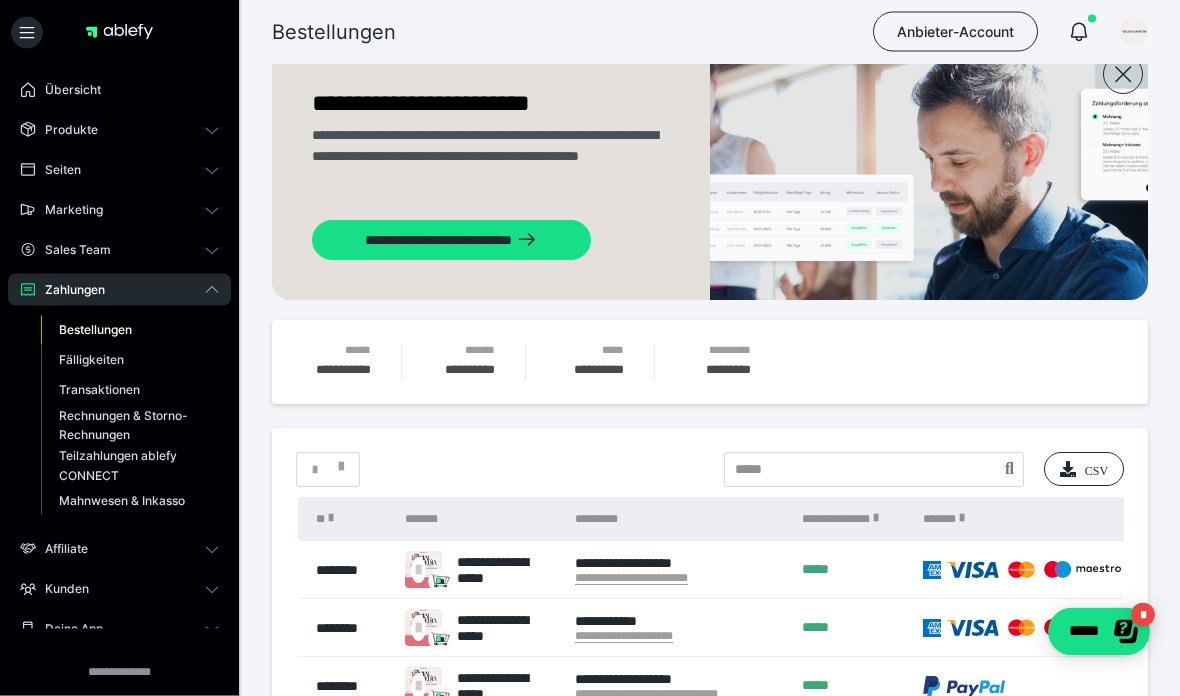scroll, scrollTop: 0, scrollLeft: 0, axis: both 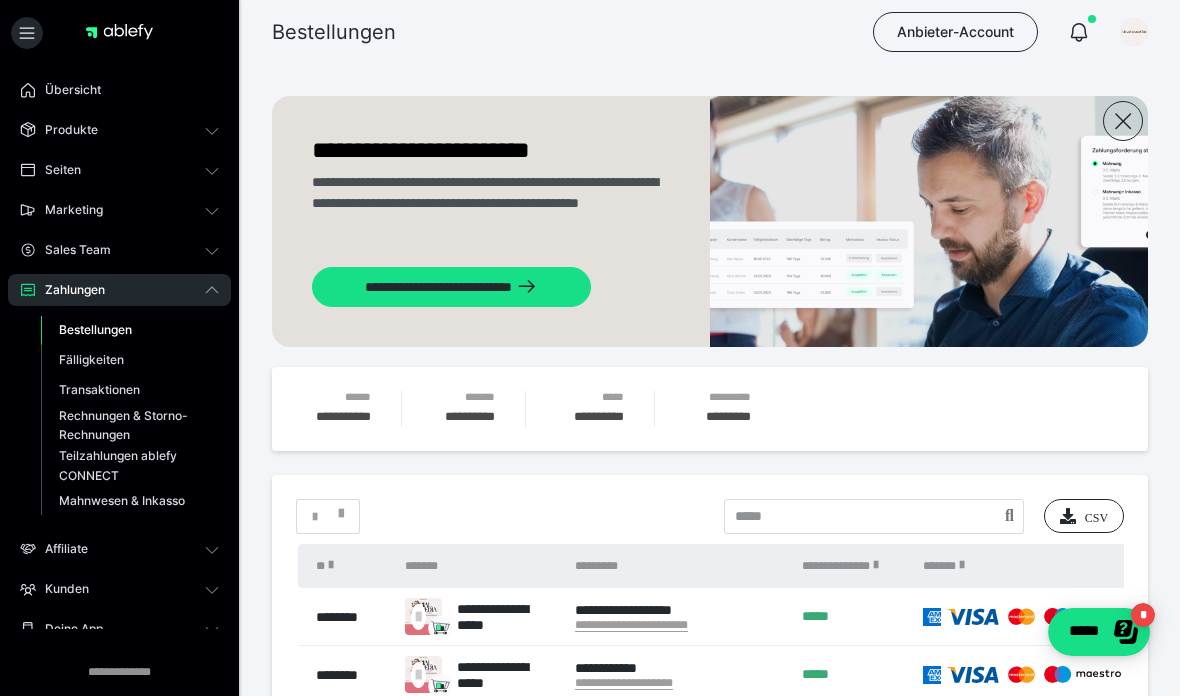 click on "Seiten" at bounding box center (56, 170) 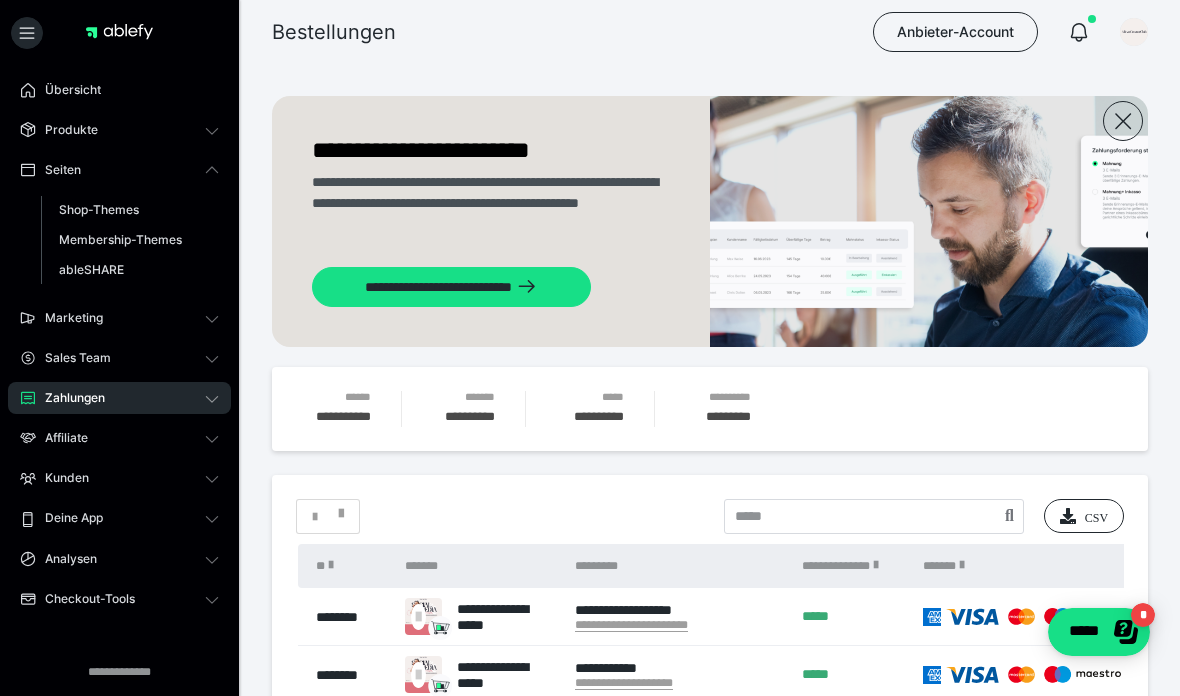 click on "Shop-Themes" at bounding box center [99, 209] 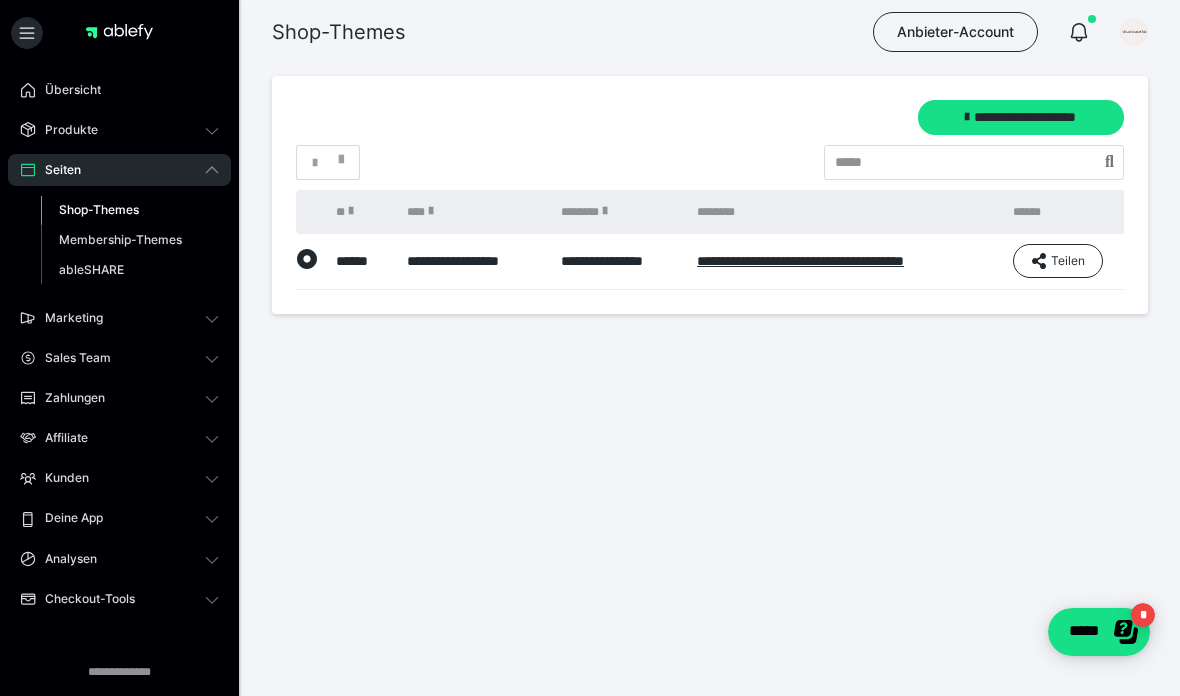 click on "**********" at bounding box center (710, 249) 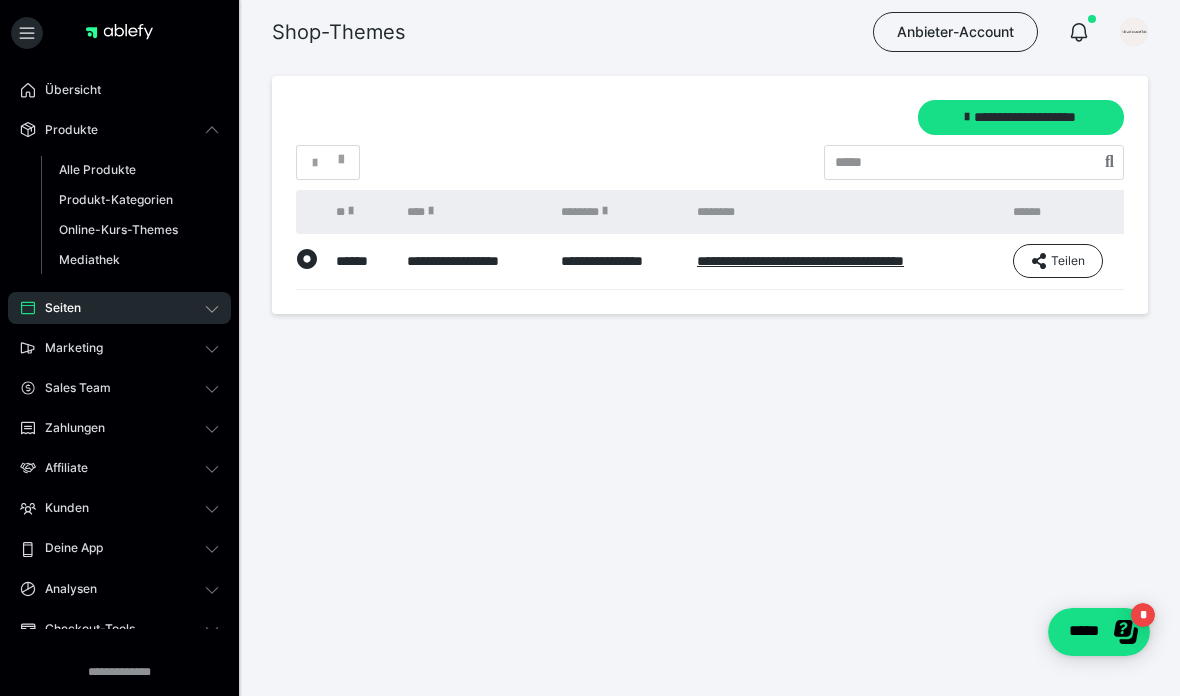click on "Alle Produkte" at bounding box center [97, 169] 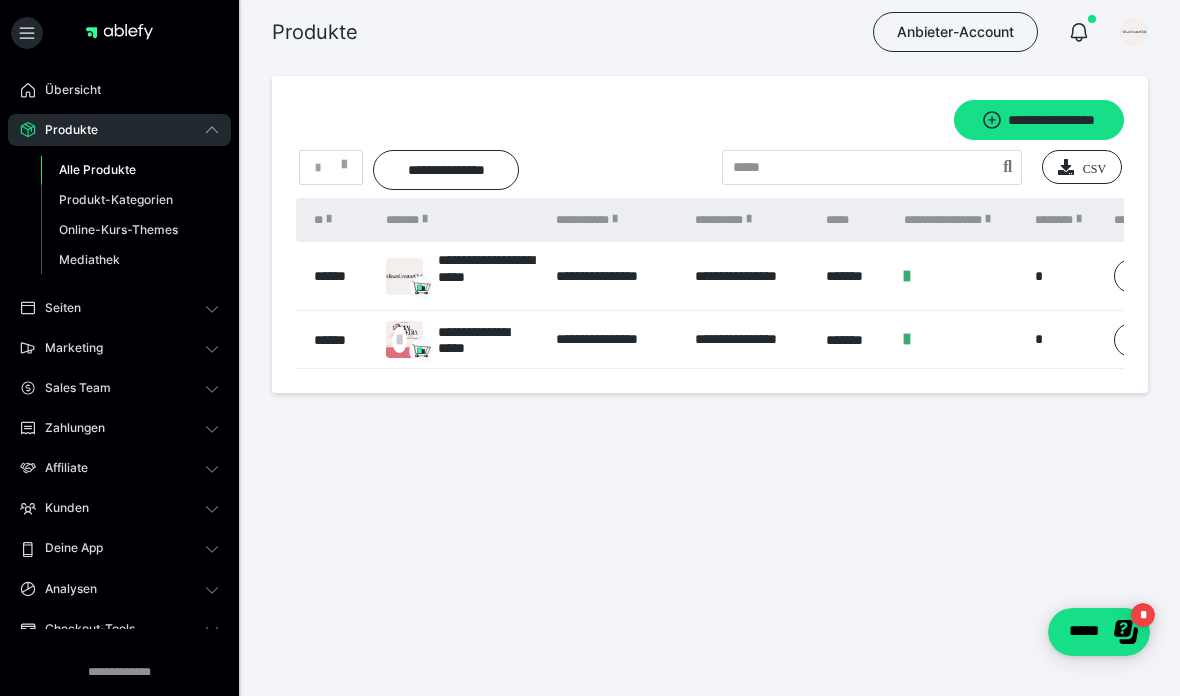 click on "******" at bounding box center (340, 276) 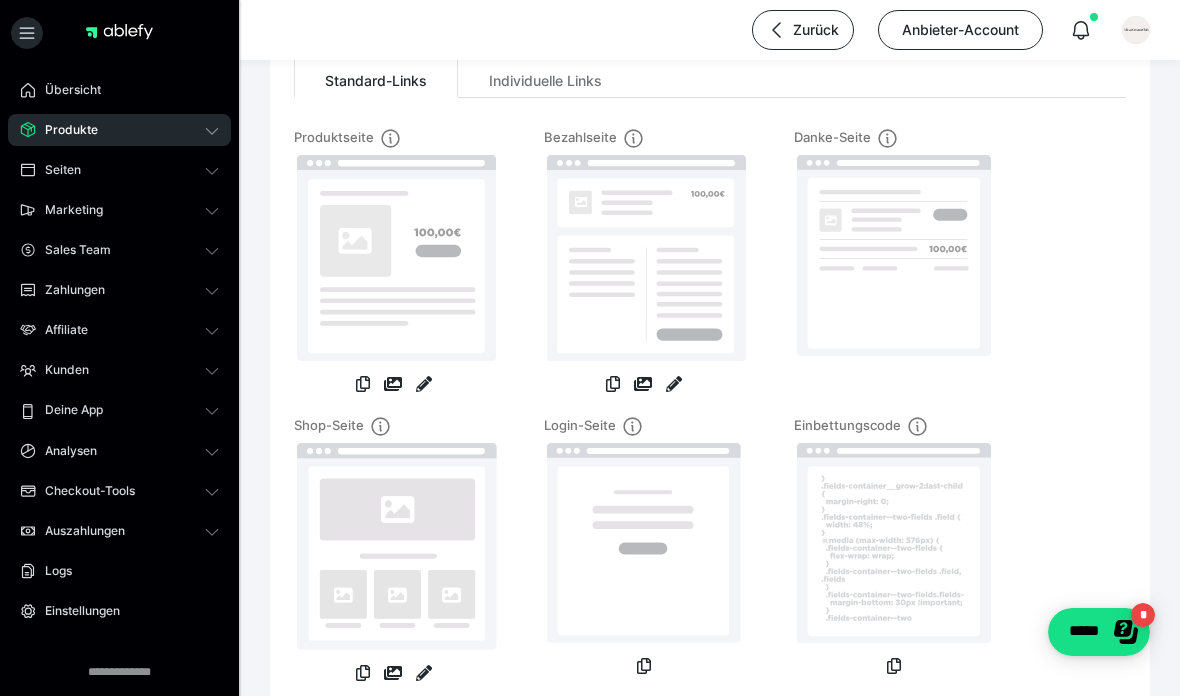 scroll, scrollTop: 227, scrollLeft: 0, axis: vertical 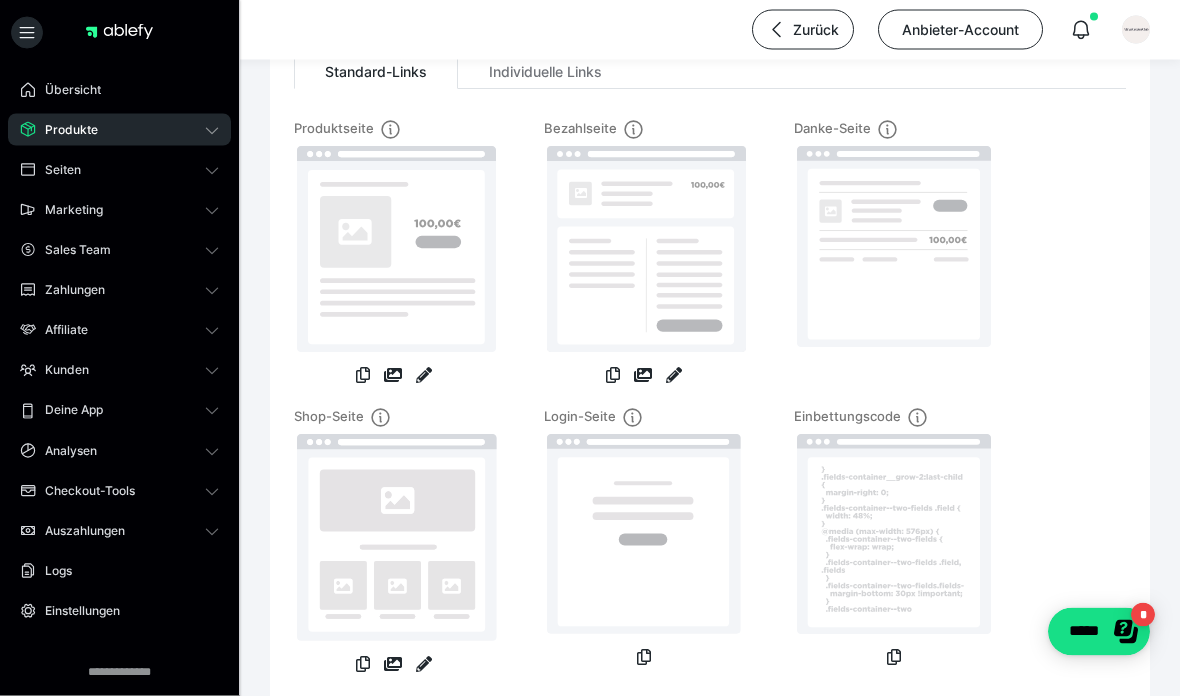 click on "Danke-Seite" at bounding box center (894, 264) 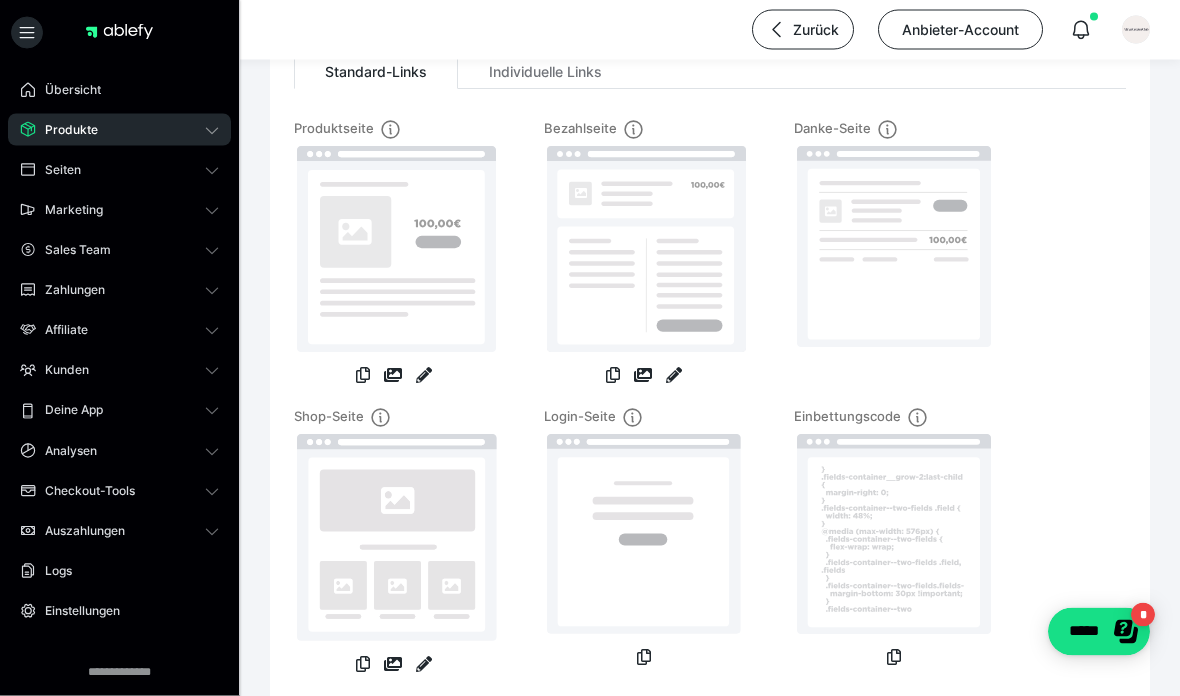 scroll, scrollTop: 228, scrollLeft: 0, axis: vertical 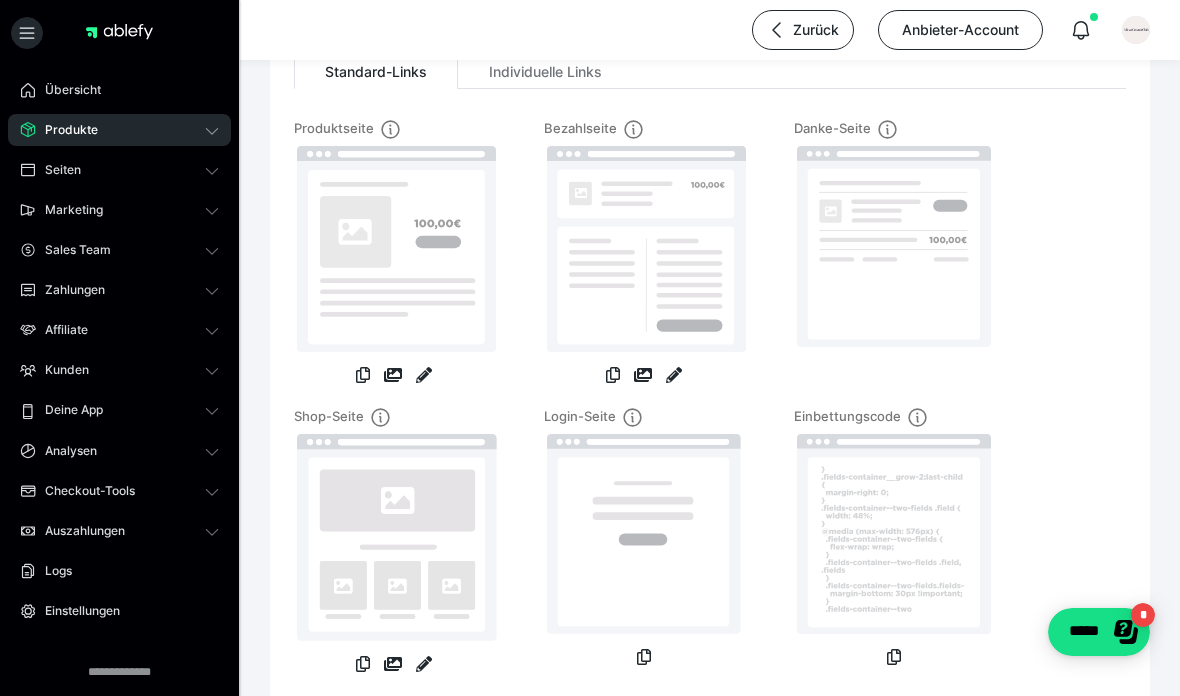 click at bounding box center [424, 664] 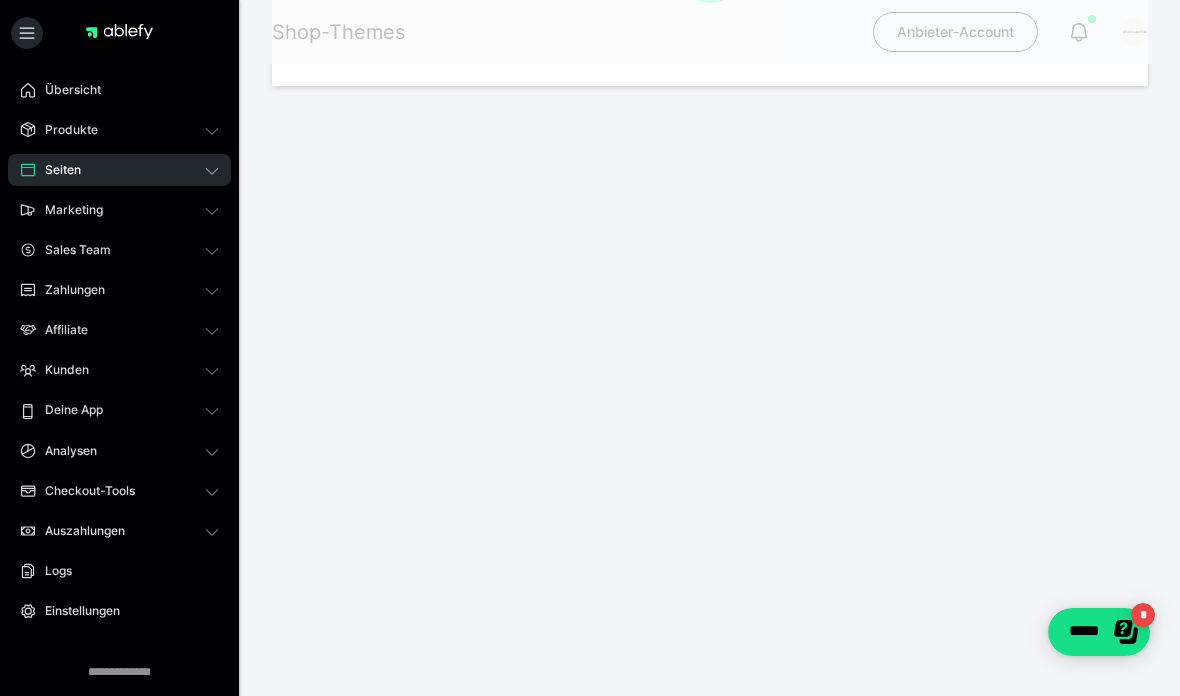 scroll, scrollTop: 0, scrollLeft: 0, axis: both 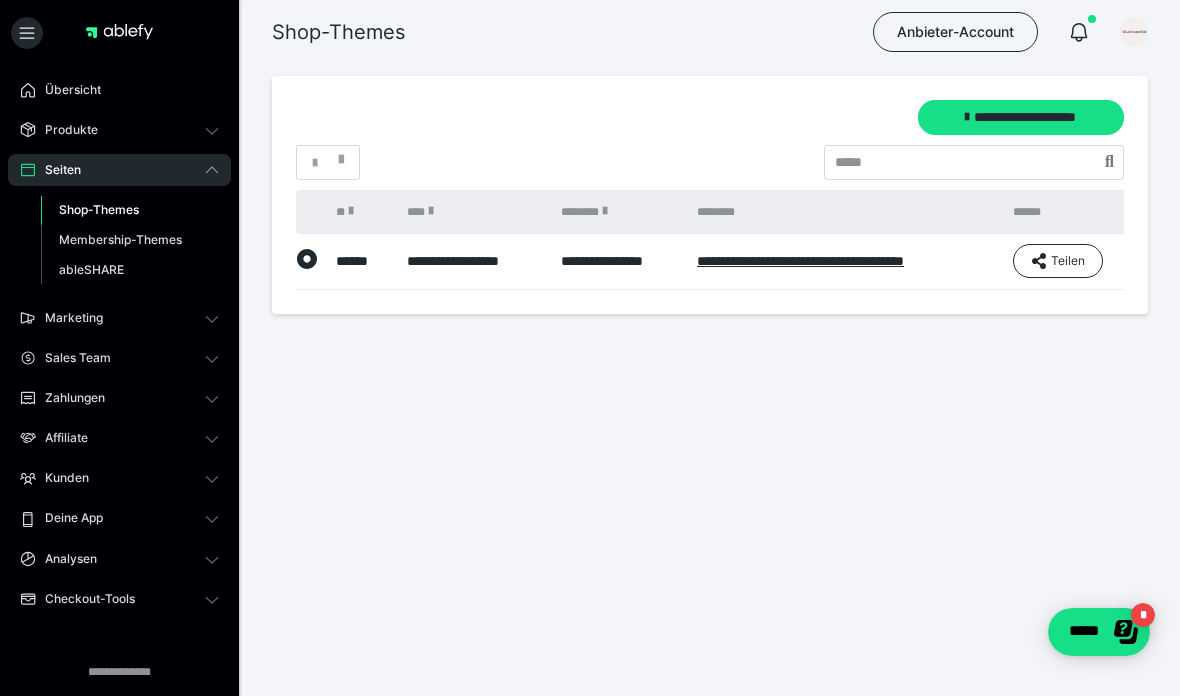 click on "**********" at bounding box center [800, 261] 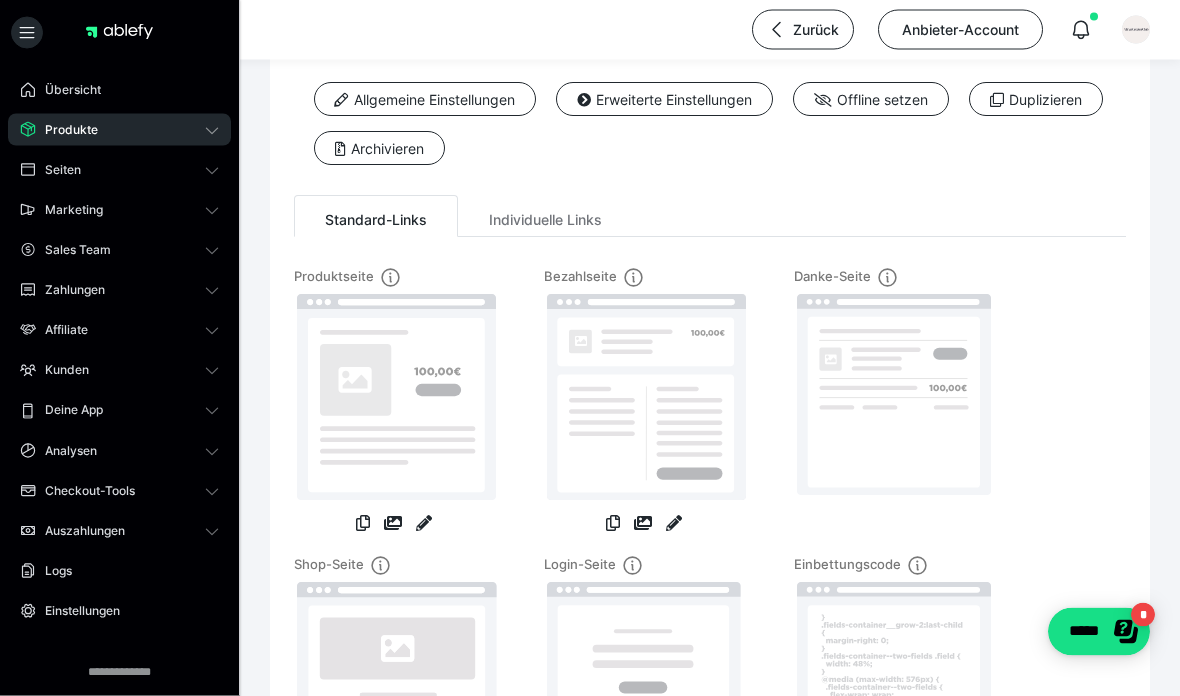 scroll, scrollTop: 111, scrollLeft: 0, axis: vertical 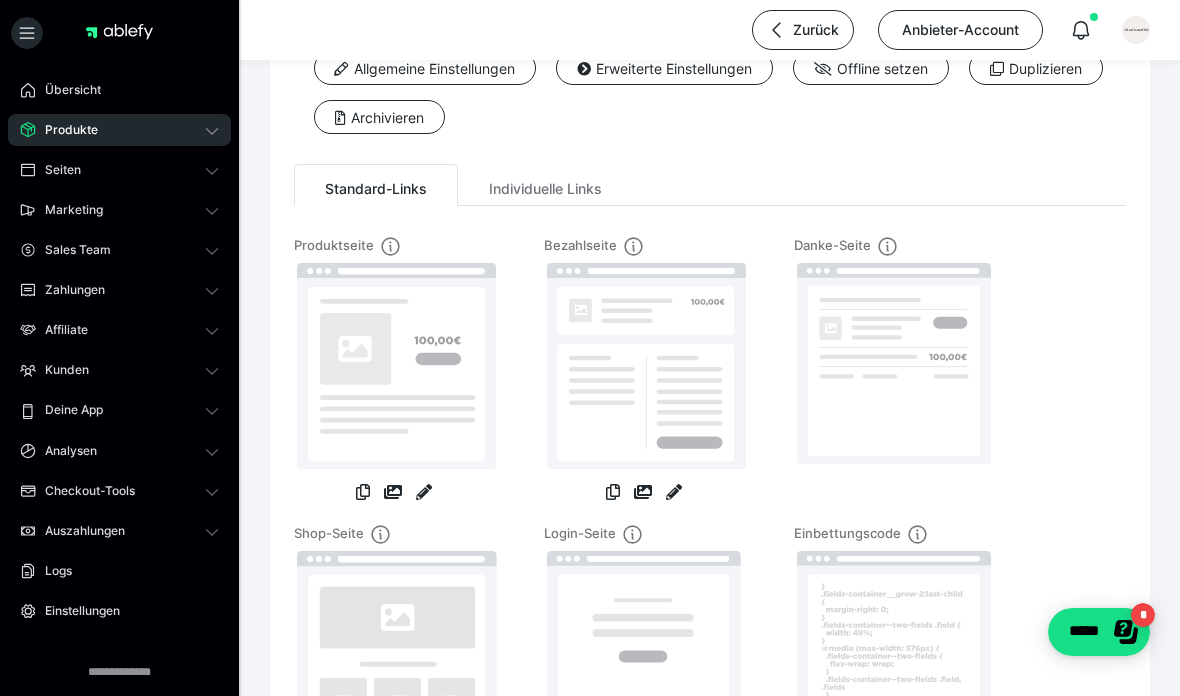 click at bounding box center (674, 492) 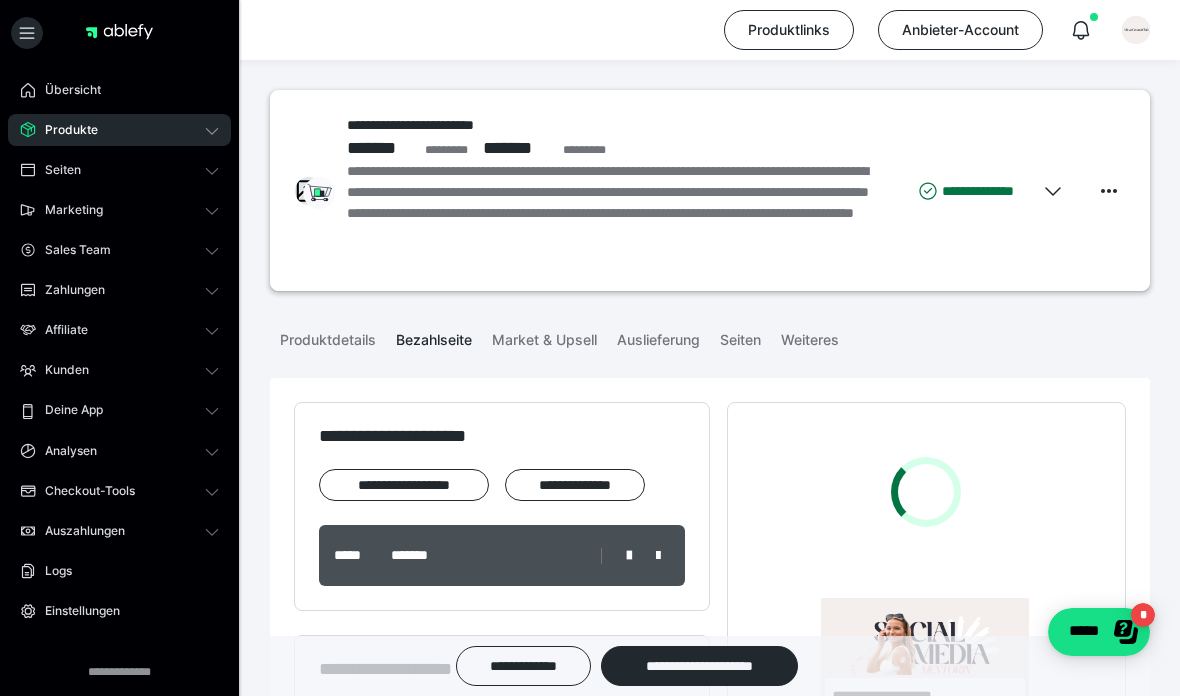scroll, scrollTop: 0, scrollLeft: 0, axis: both 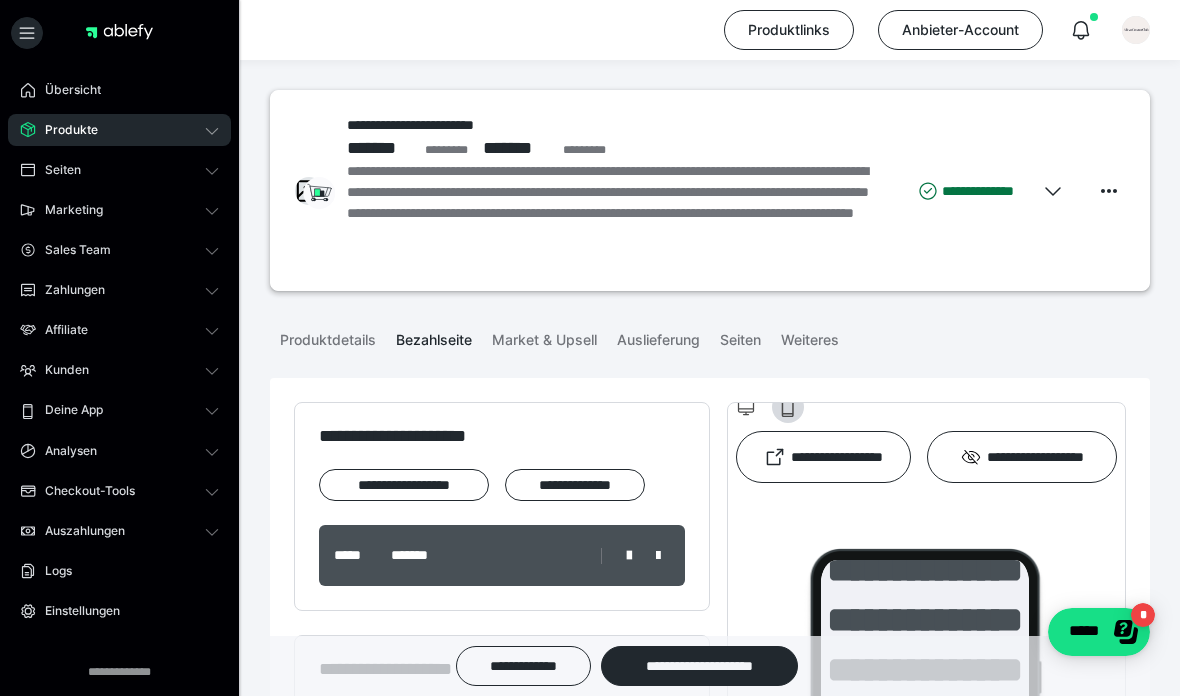 click on "Auslieferung" at bounding box center [658, 336] 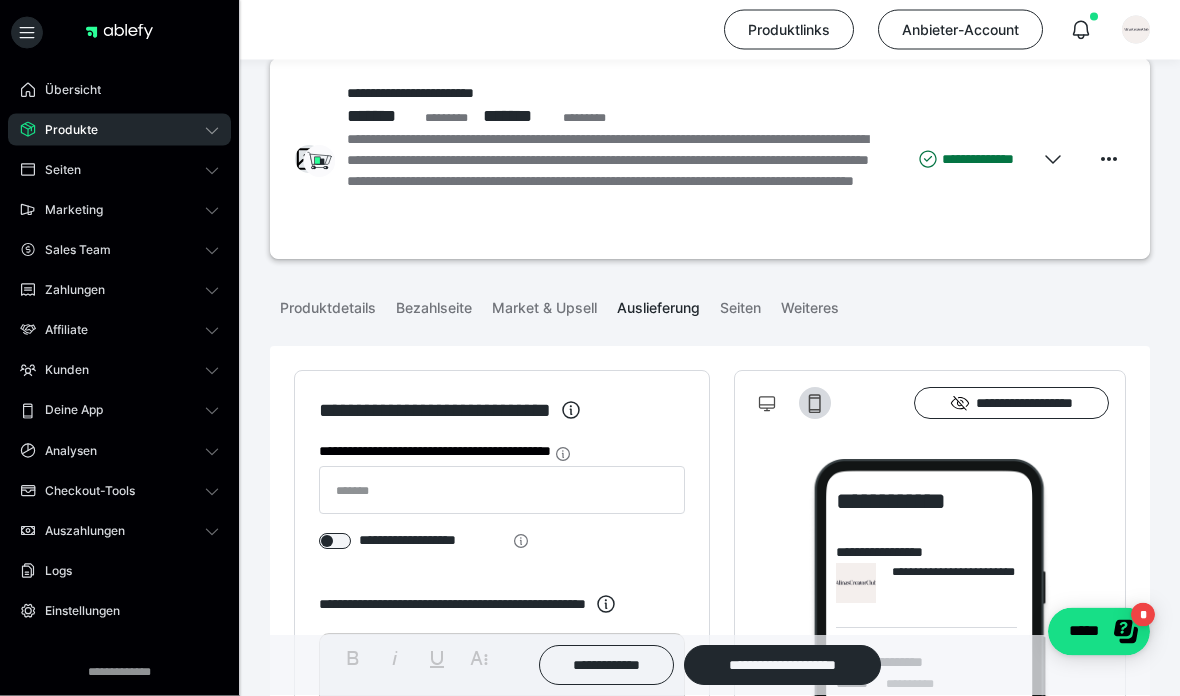 scroll, scrollTop: 0, scrollLeft: 0, axis: both 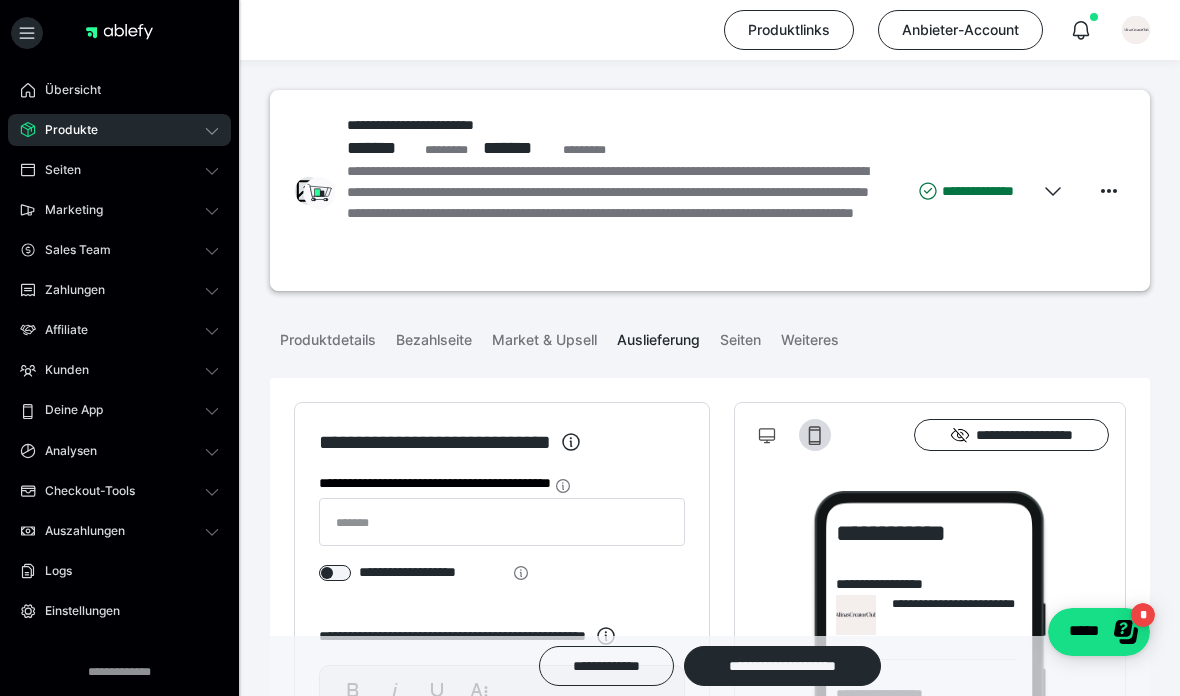 click on "Zahlungen" at bounding box center (119, 290) 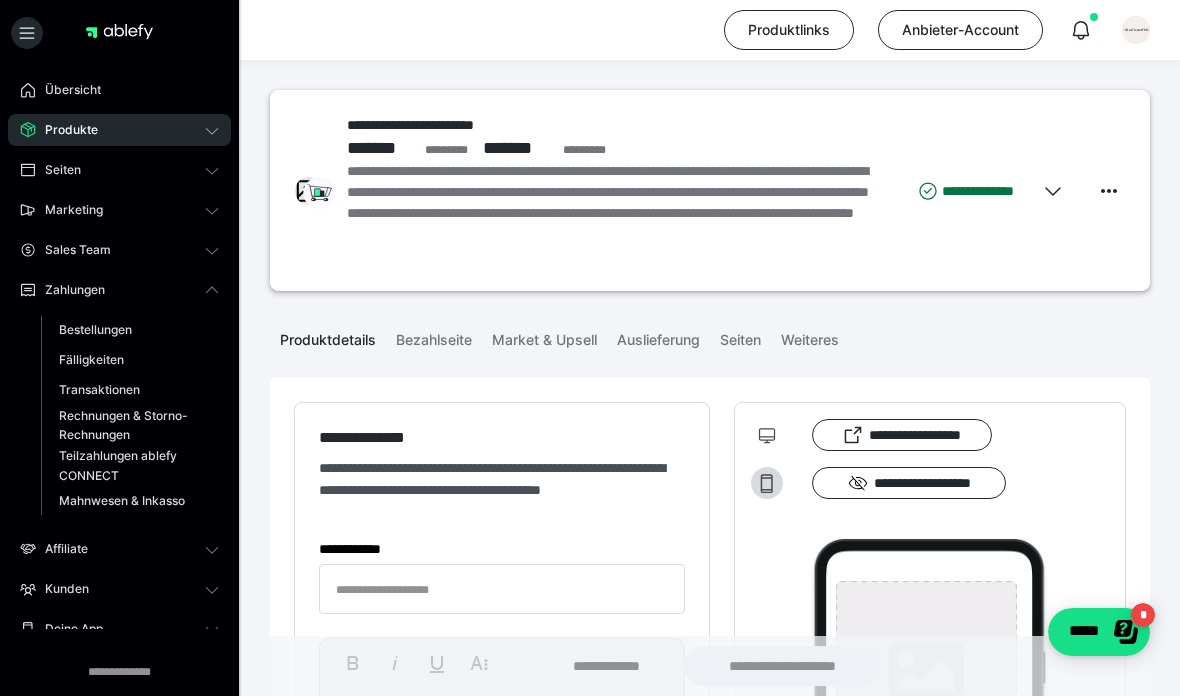 type on "**********" 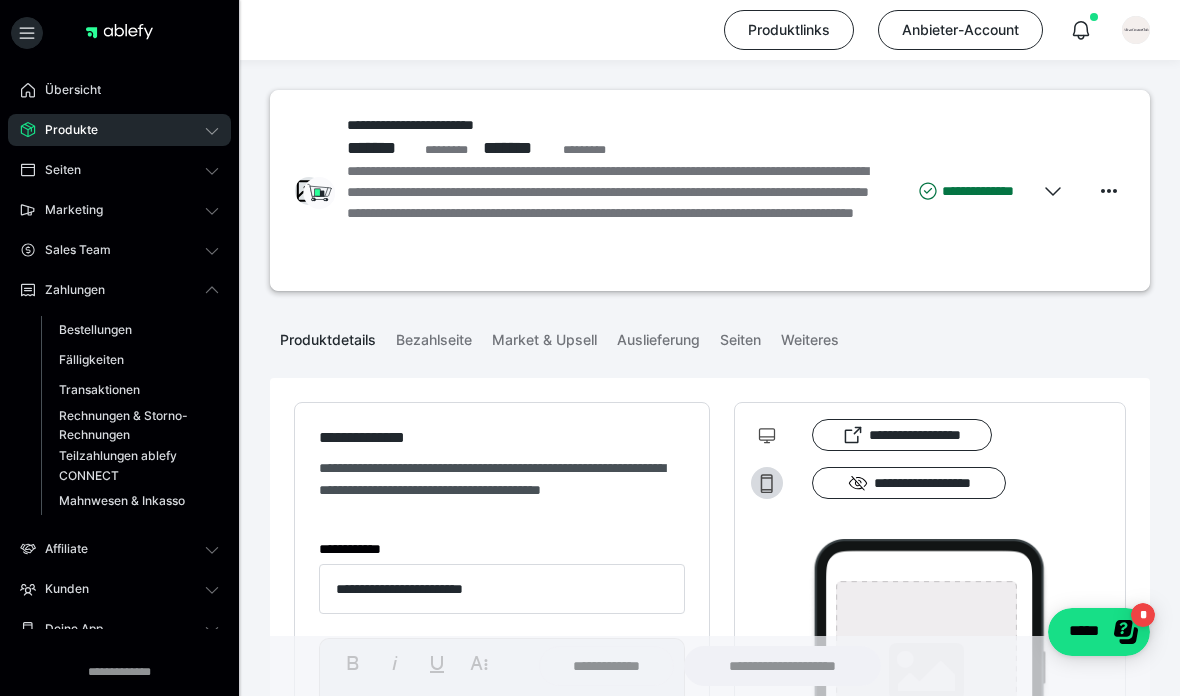 type on "**********" 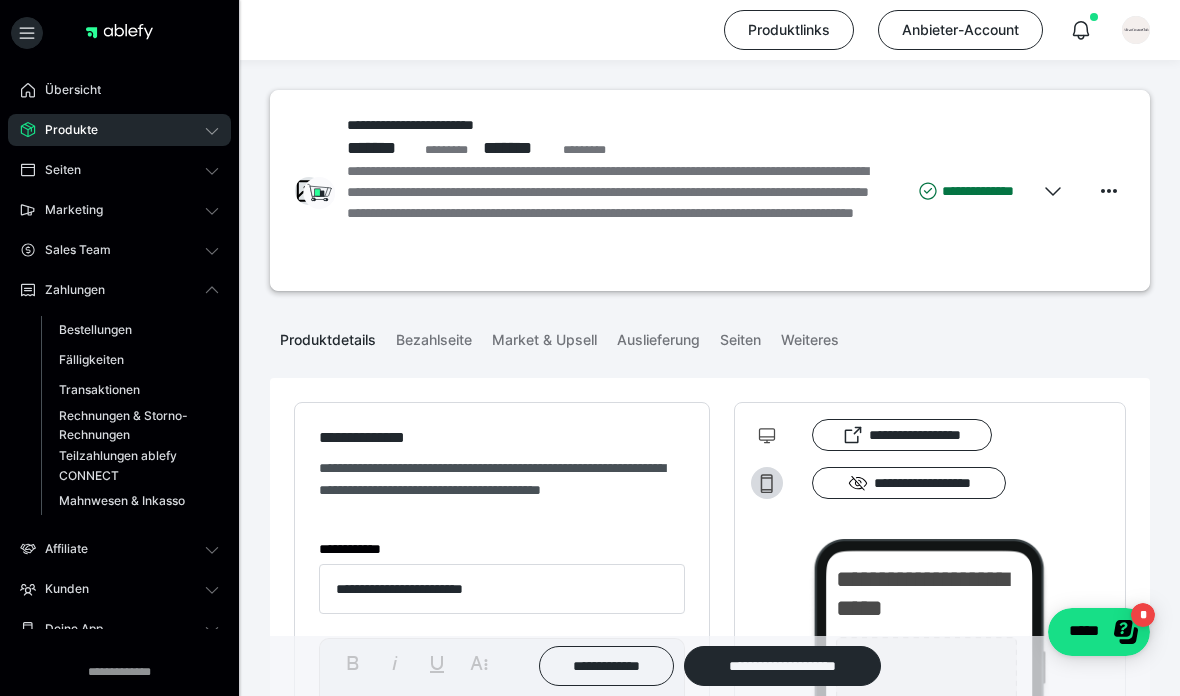 click on "Bestellungen" at bounding box center [130, 330] 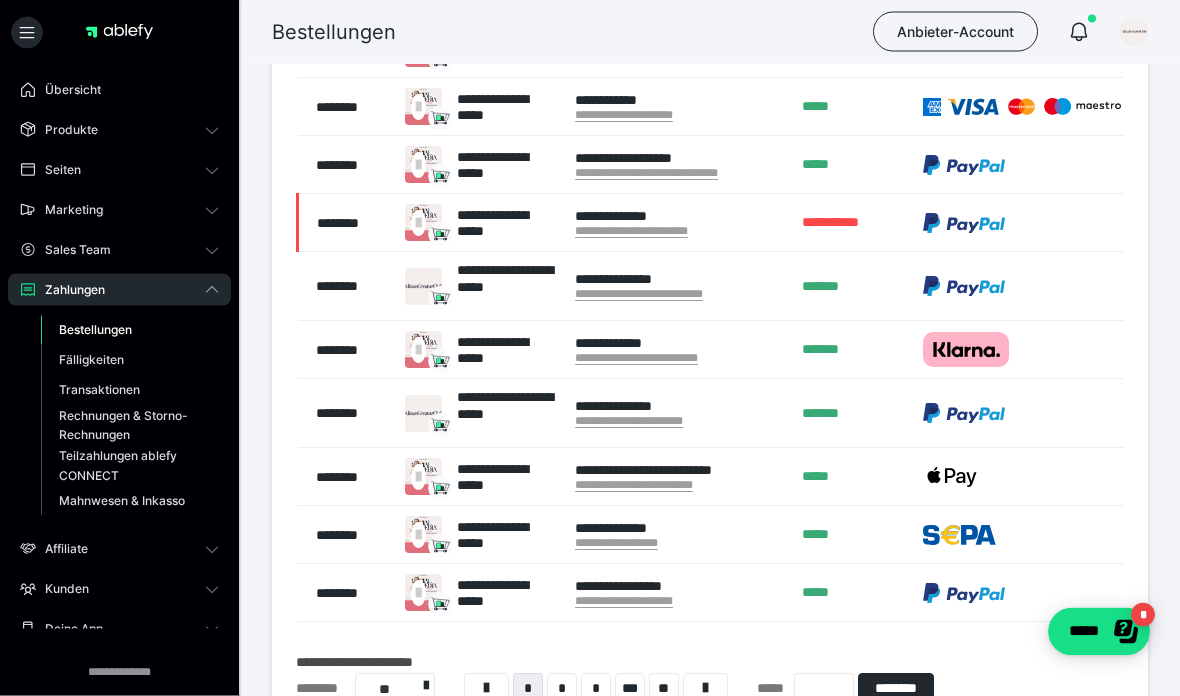 scroll, scrollTop: 568, scrollLeft: 0, axis: vertical 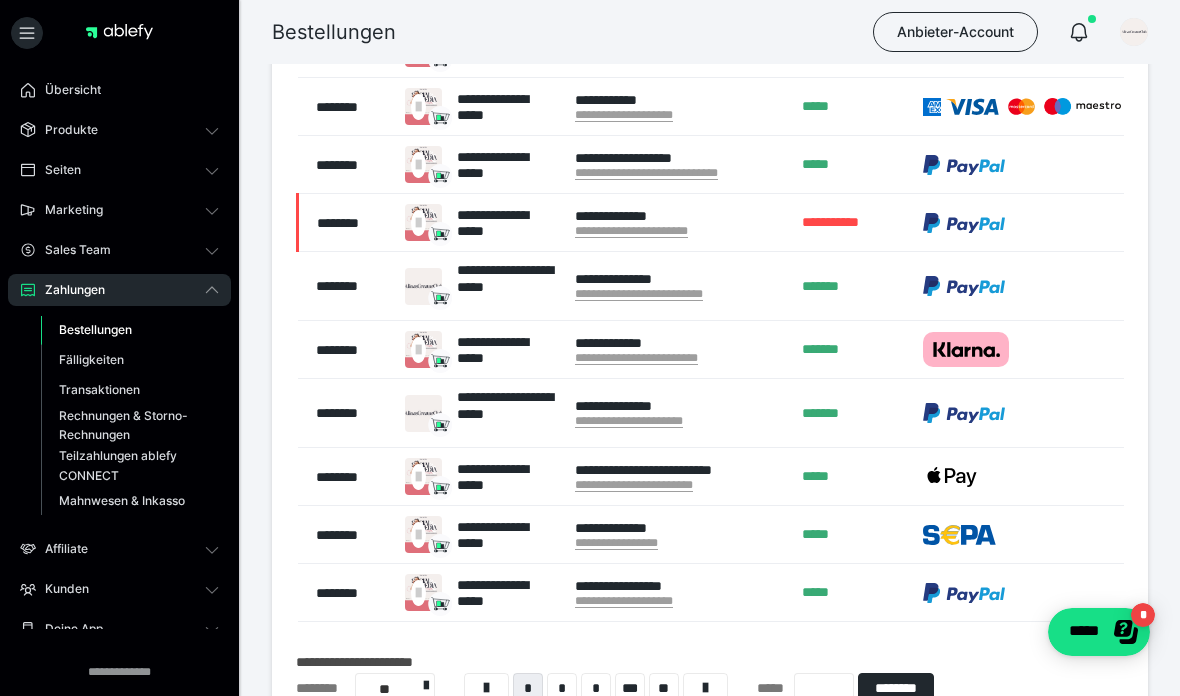 click on "*" at bounding box center [562, 688] 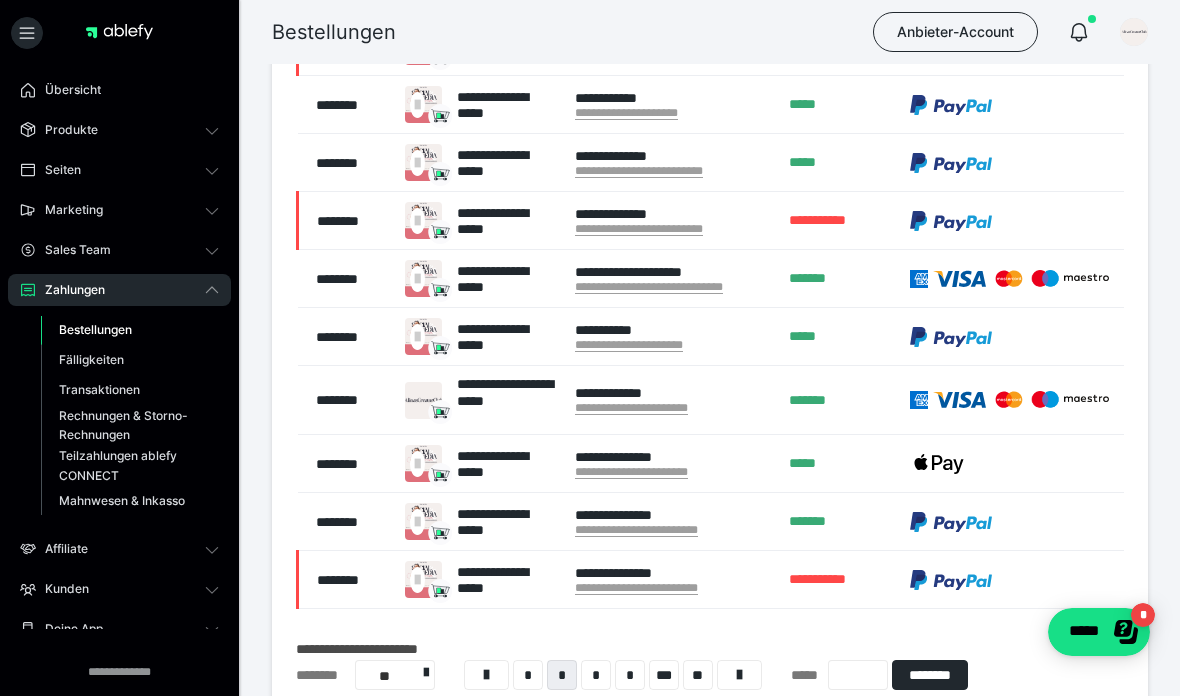 scroll, scrollTop: 576, scrollLeft: 0, axis: vertical 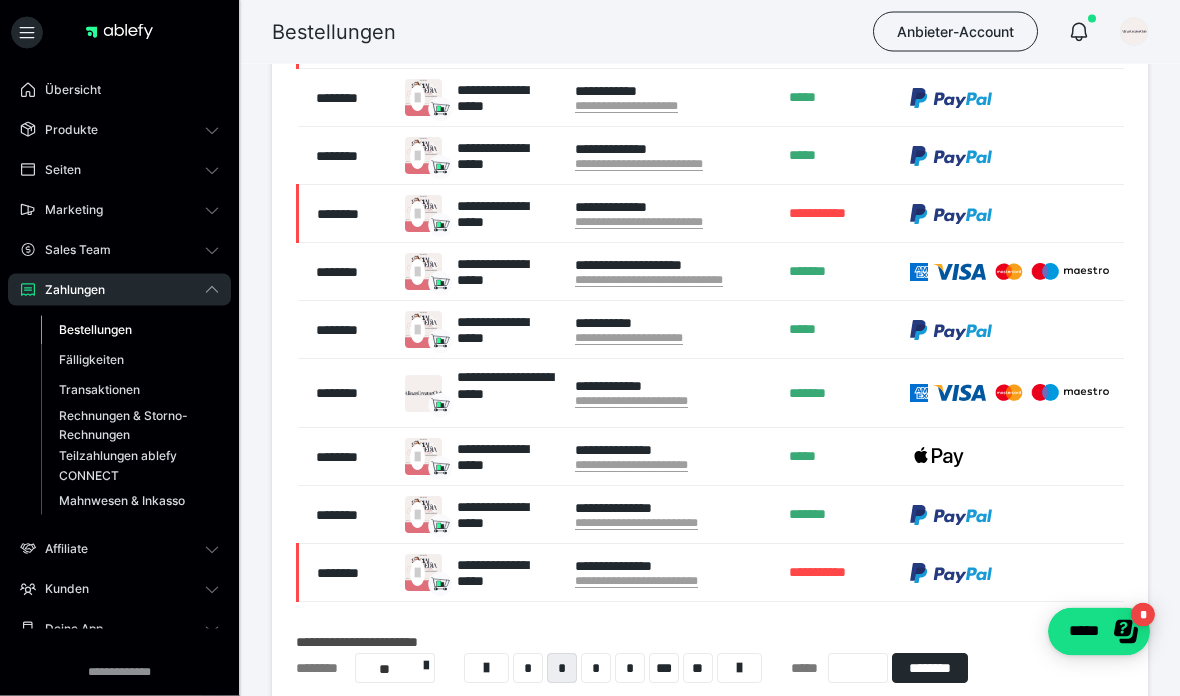 click on "********" at bounding box center [350, 394] 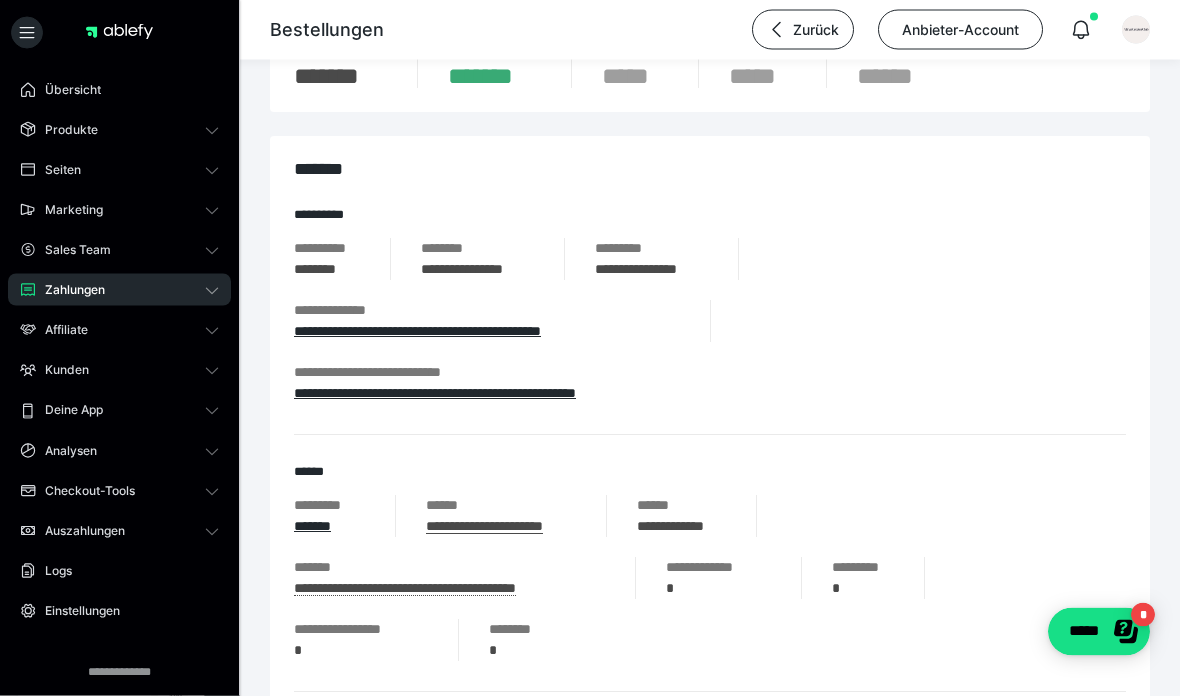 scroll, scrollTop: 0, scrollLeft: 0, axis: both 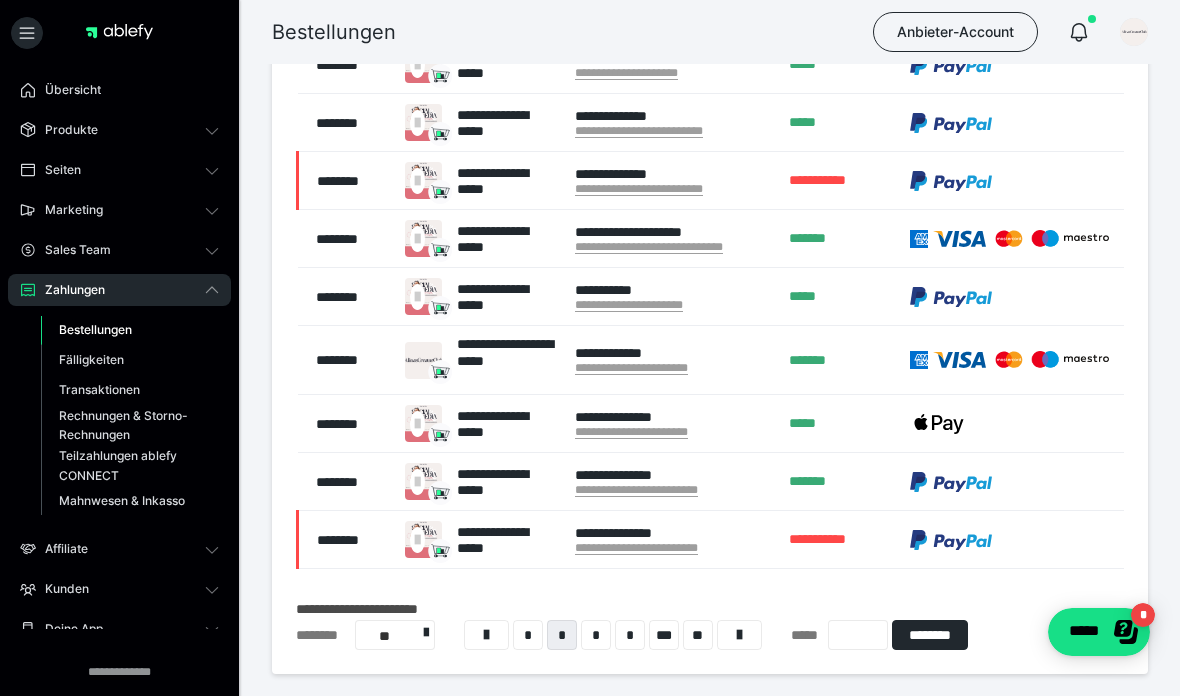 click on "*" at bounding box center (596, 635) 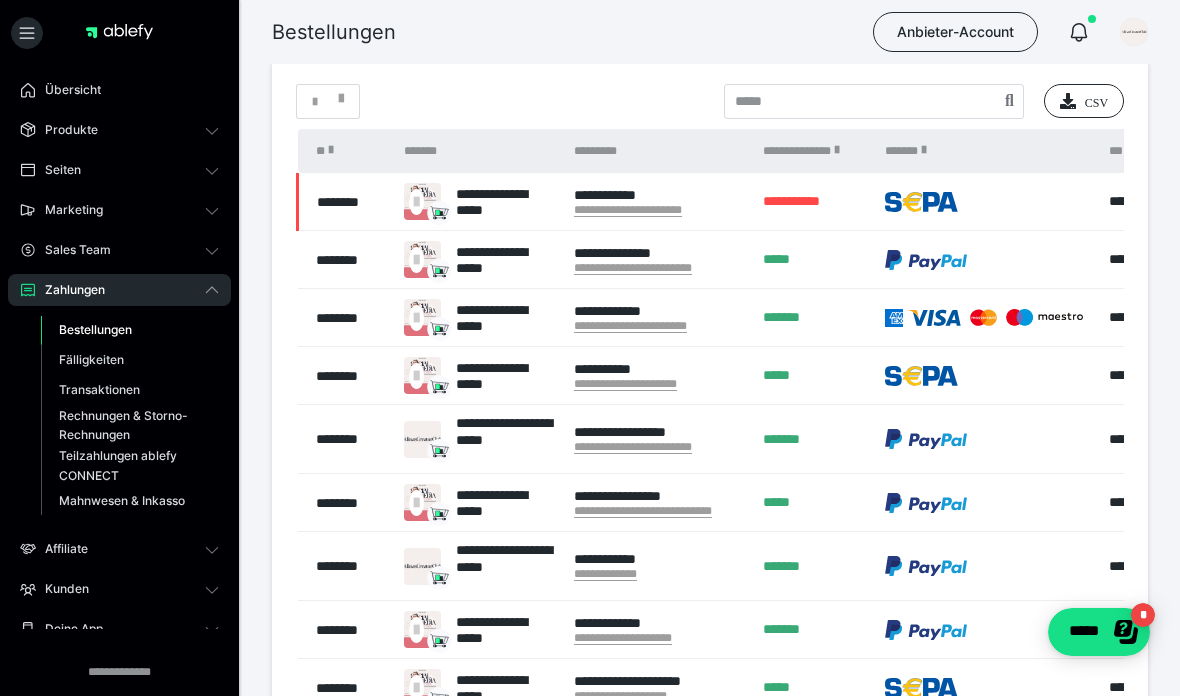 scroll, scrollTop: 0, scrollLeft: 0, axis: both 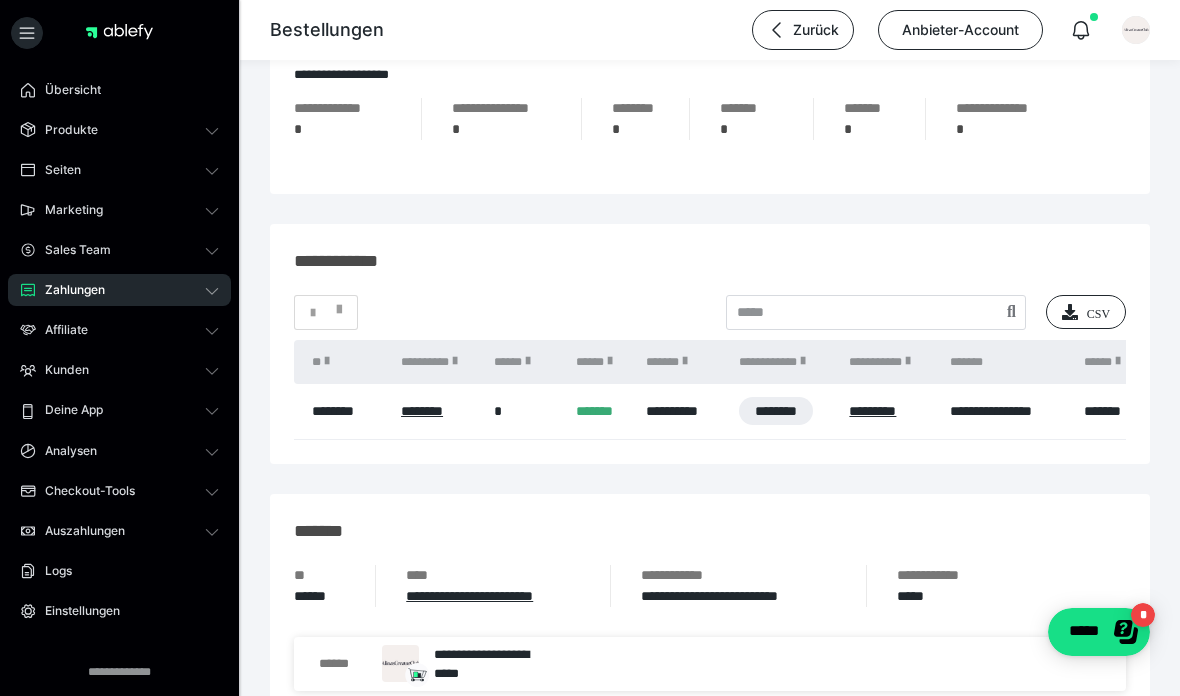 click on "Zahlungen" at bounding box center [68, 290] 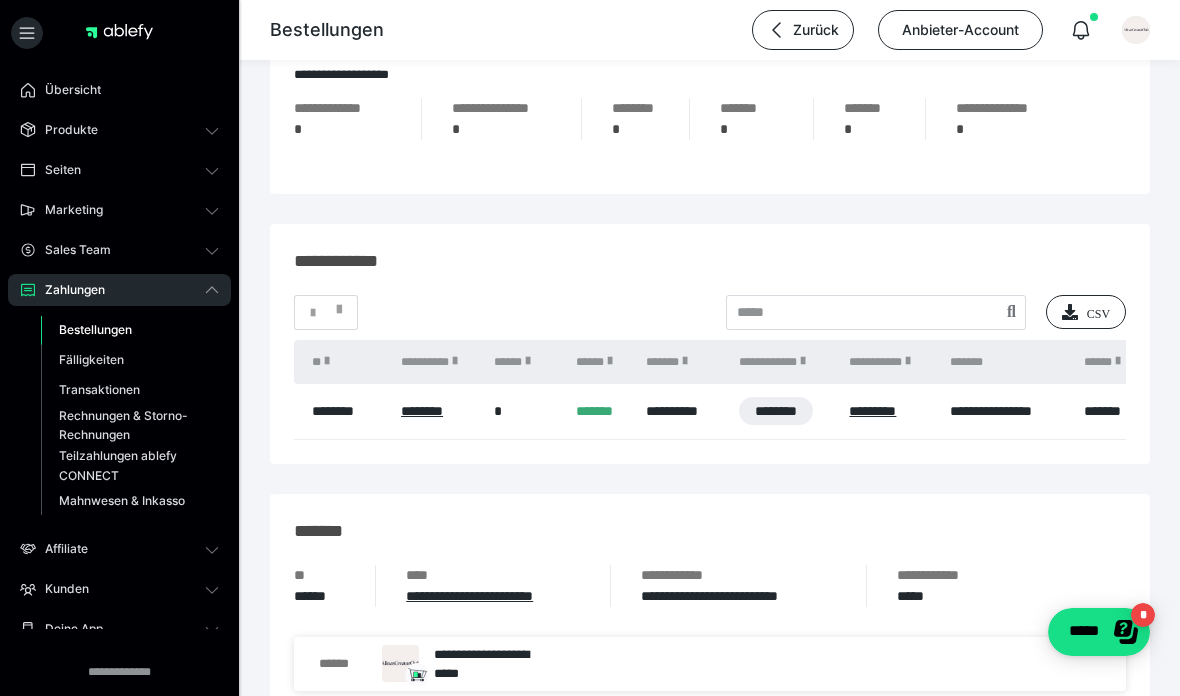 click on "Bestellungen" at bounding box center [95, 329] 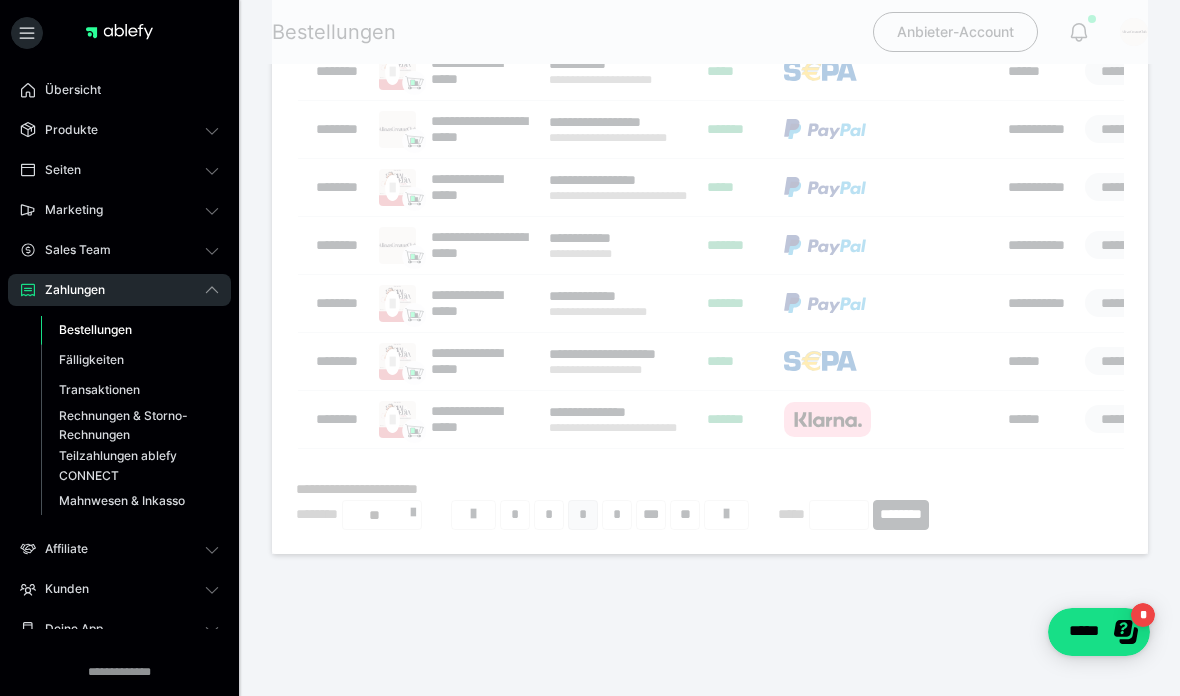 scroll, scrollTop: 703, scrollLeft: 0, axis: vertical 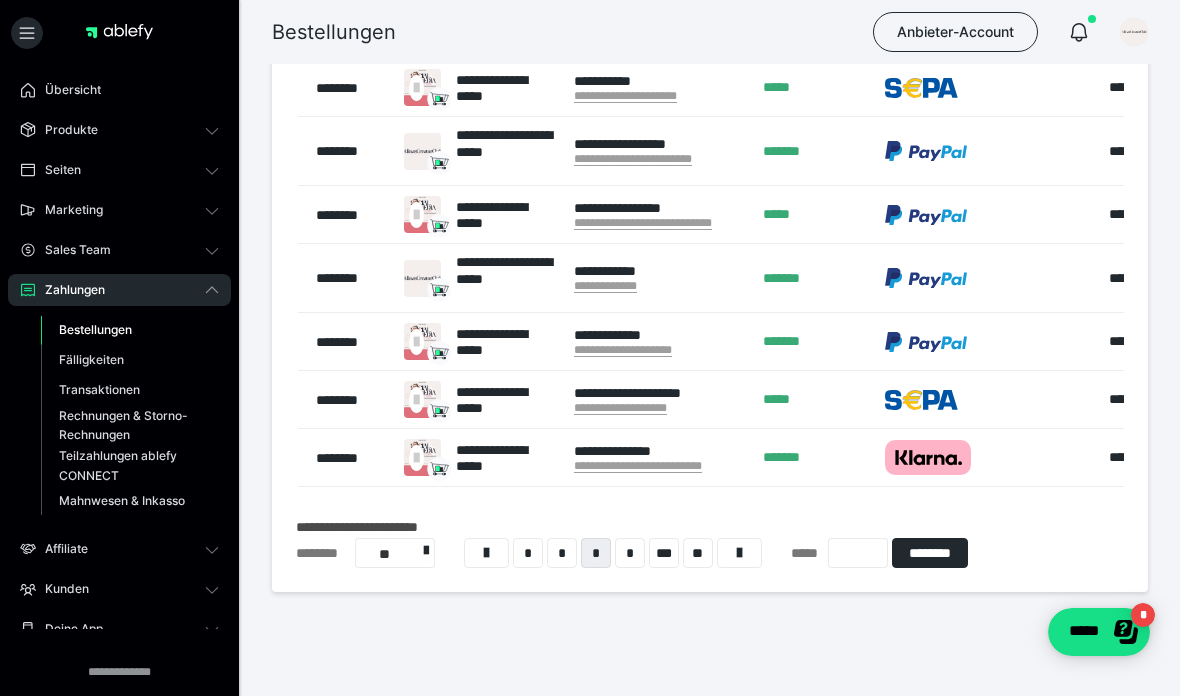 click on "*" at bounding box center (528, 553) 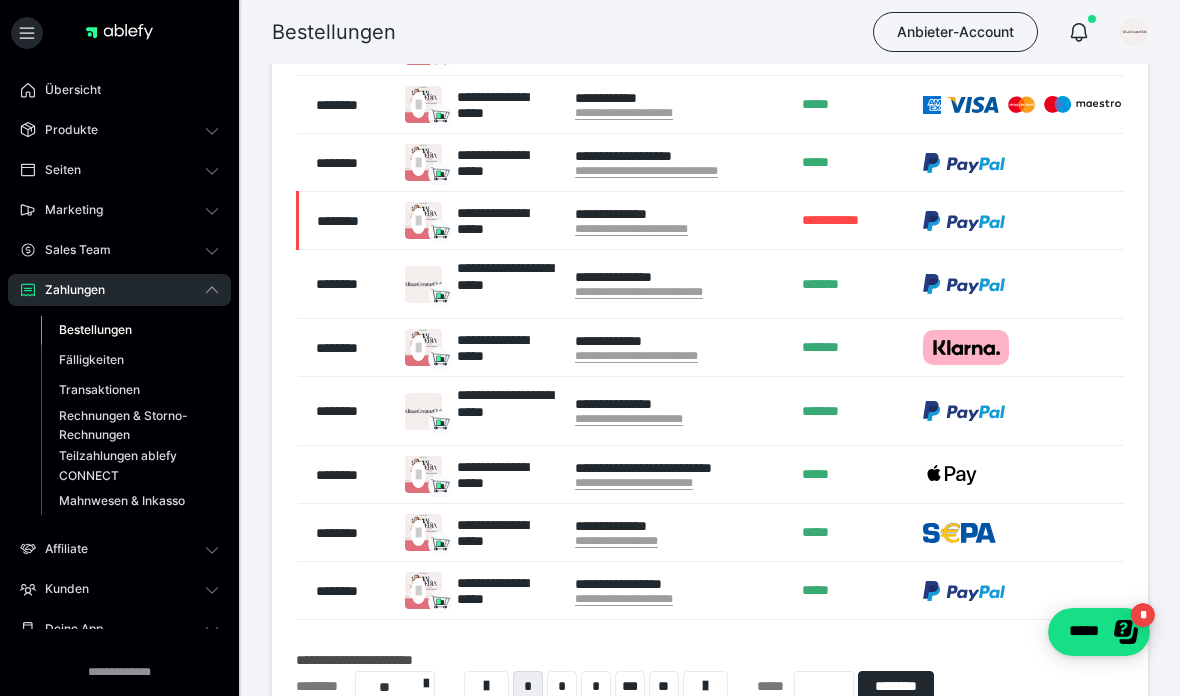 scroll, scrollTop: 572, scrollLeft: 0, axis: vertical 